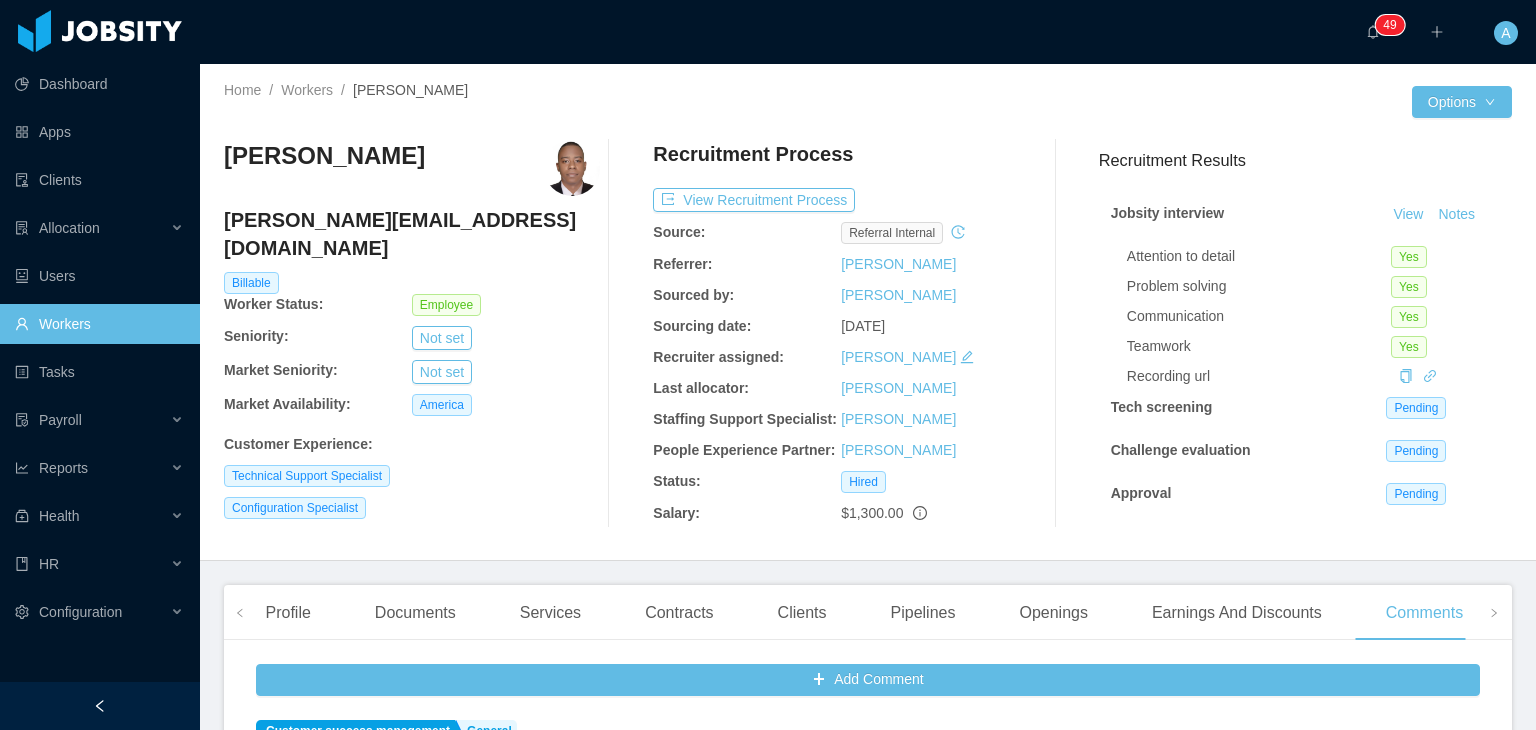 scroll, scrollTop: 0, scrollLeft: 0, axis: both 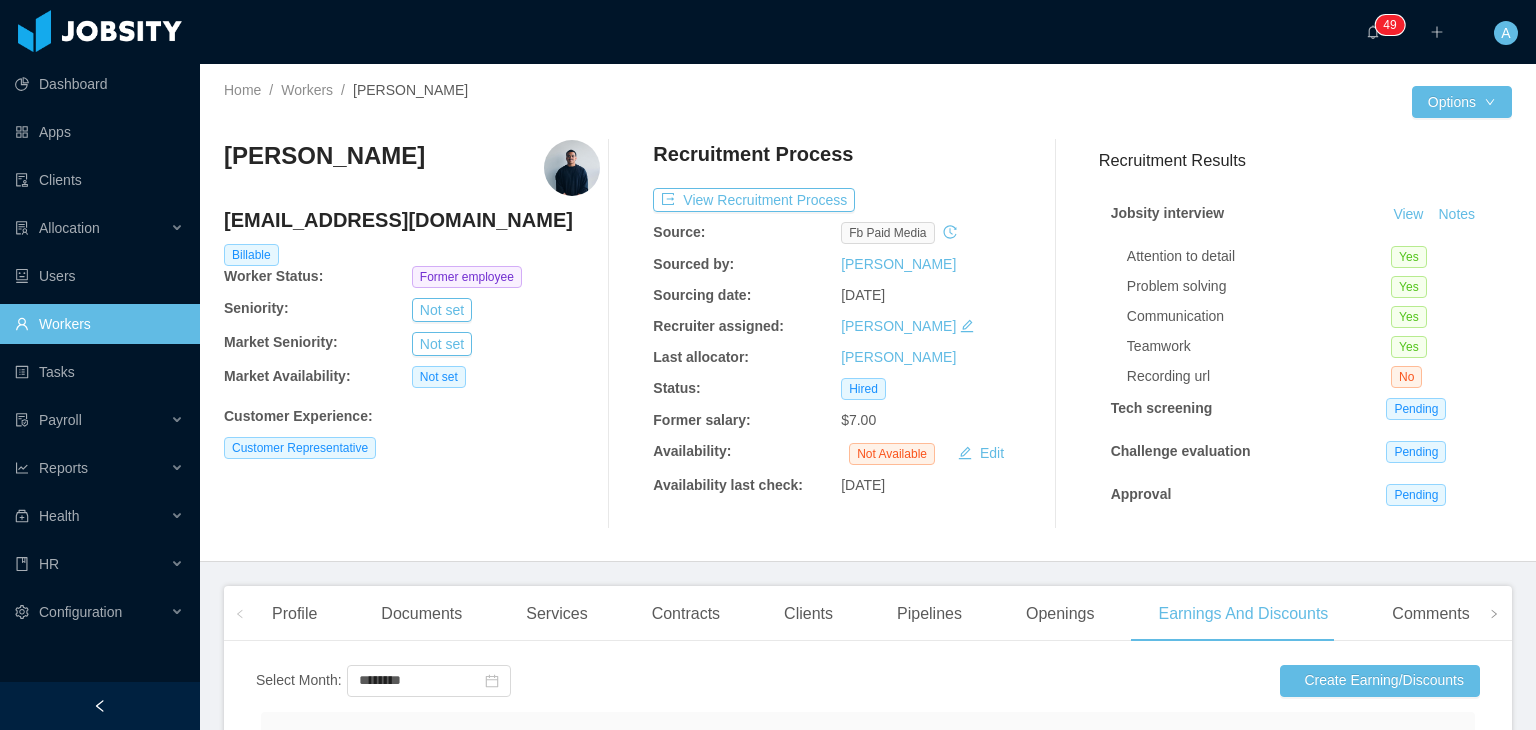 click on "··· 0 1 2 3 4 5 6 7 8 9 0 1 2 3 4 5 6 7 8 9 0 1 2 3 4 5 6 7 8 9 0 1 2 3 4 5 6 7 8 9 0 1 2 3 4 5 6 7 8 9 0 1 2 3 4 5 6 7 8 9 ··· ··· A ···" at bounding box center (768, 32) 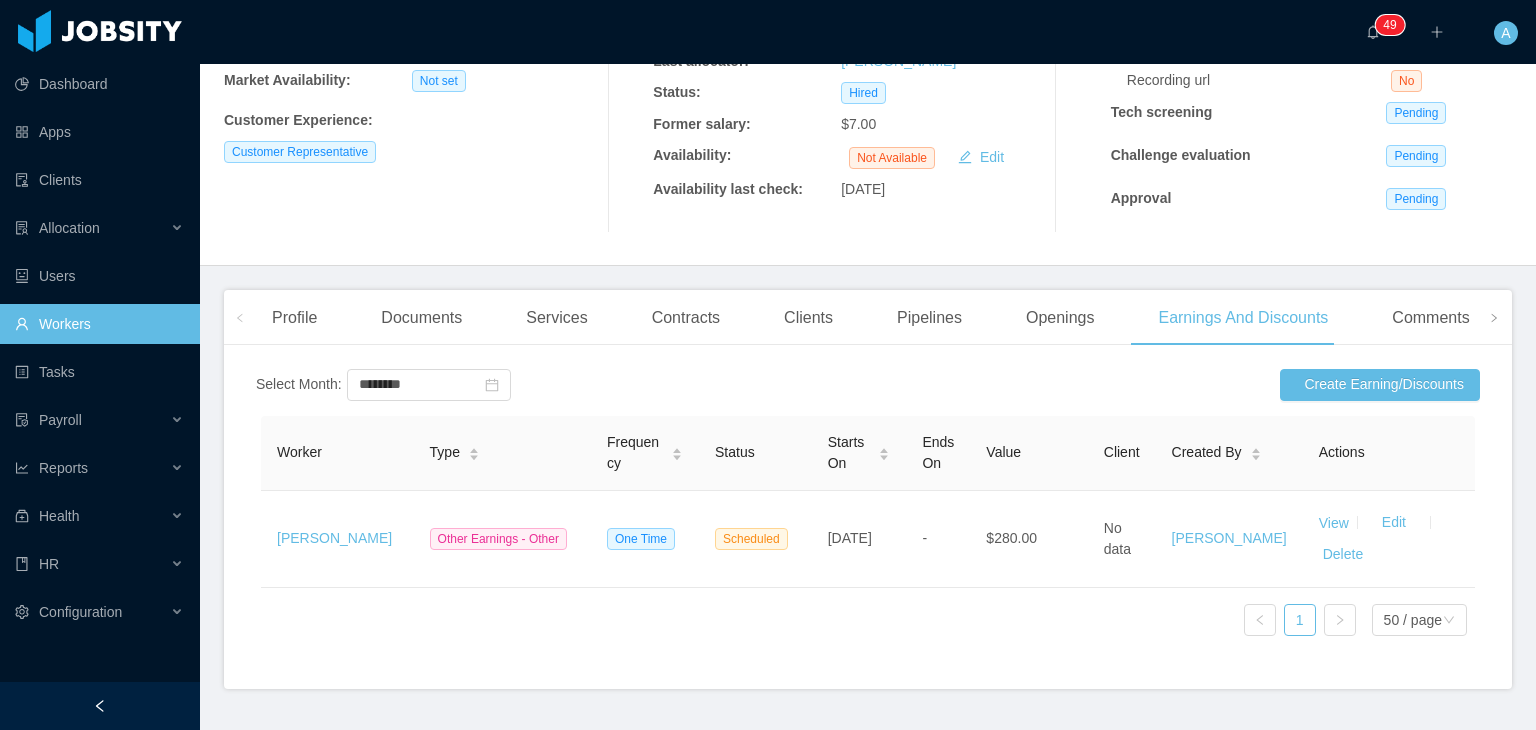 scroll, scrollTop: 300, scrollLeft: 0, axis: vertical 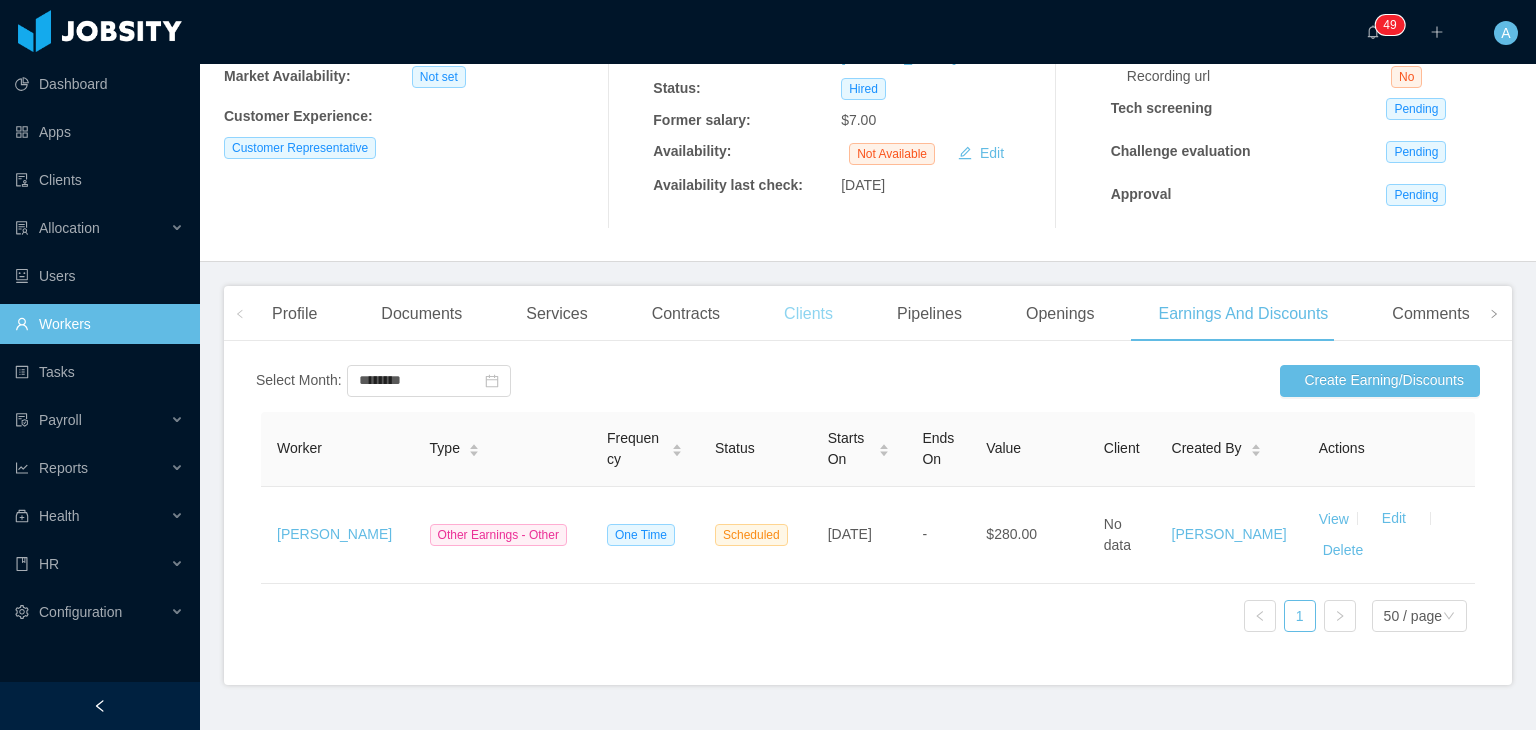 click on "Clients" at bounding box center (808, 314) 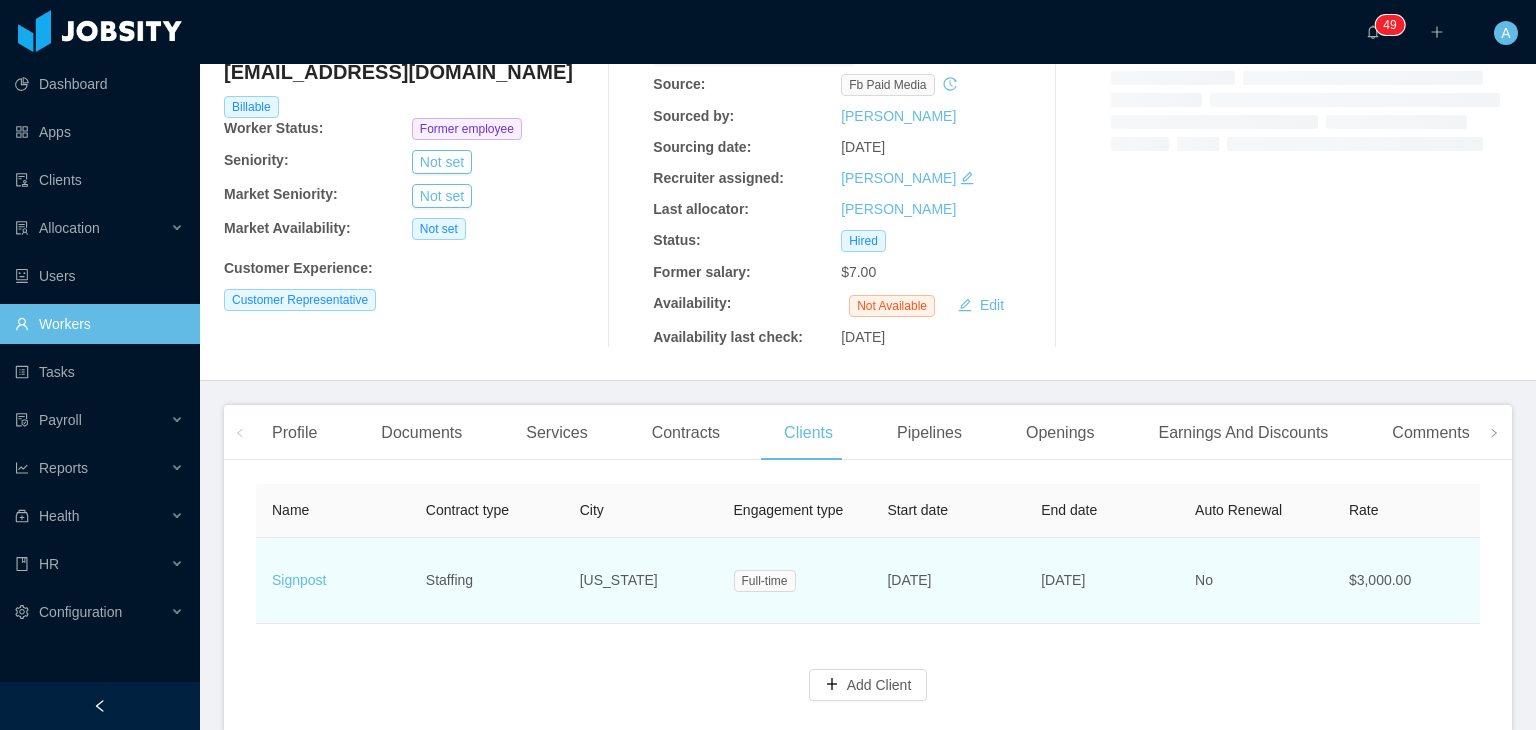 scroll, scrollTop: 212, scrollLeft: 0, axis: vertical 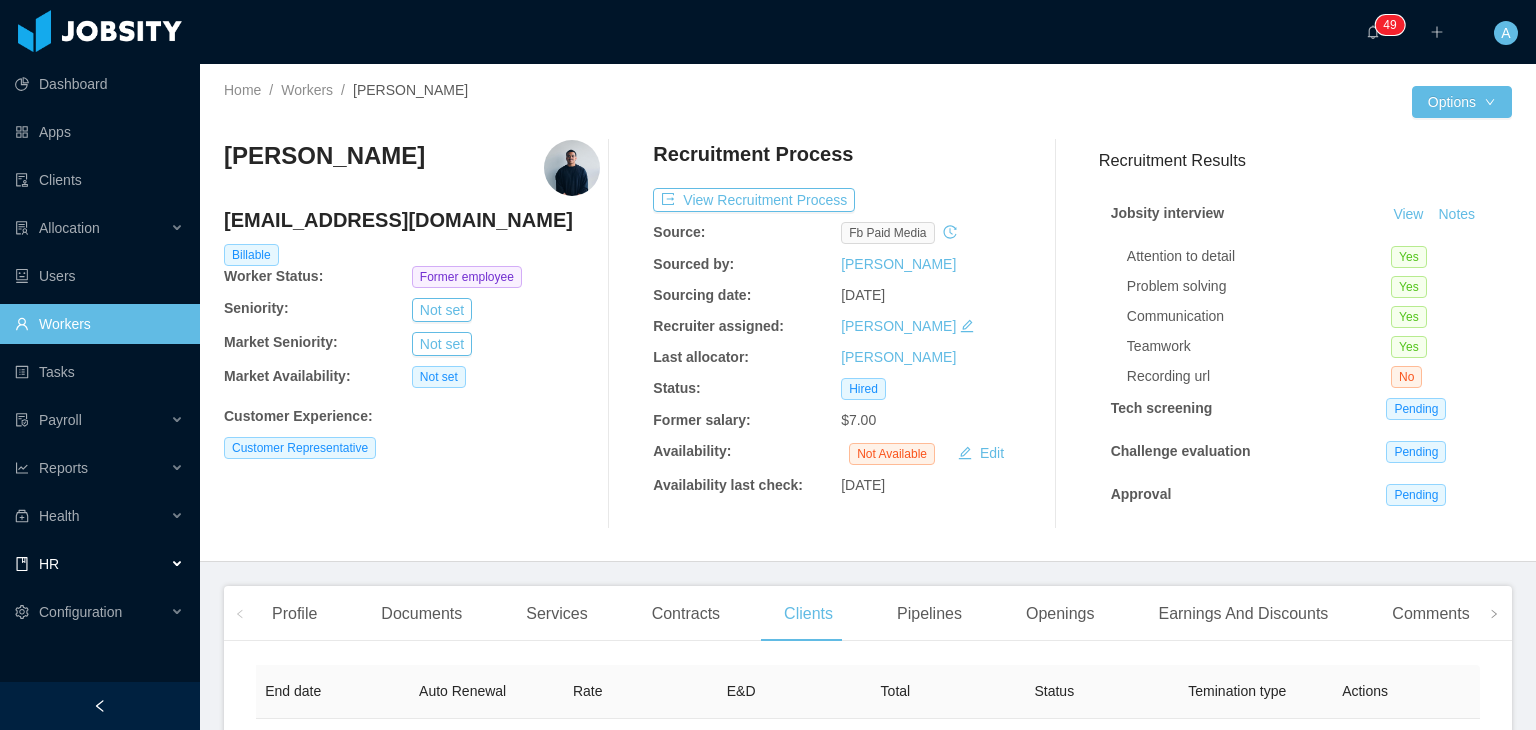 click on "HR" at bounding box center (100, 564) 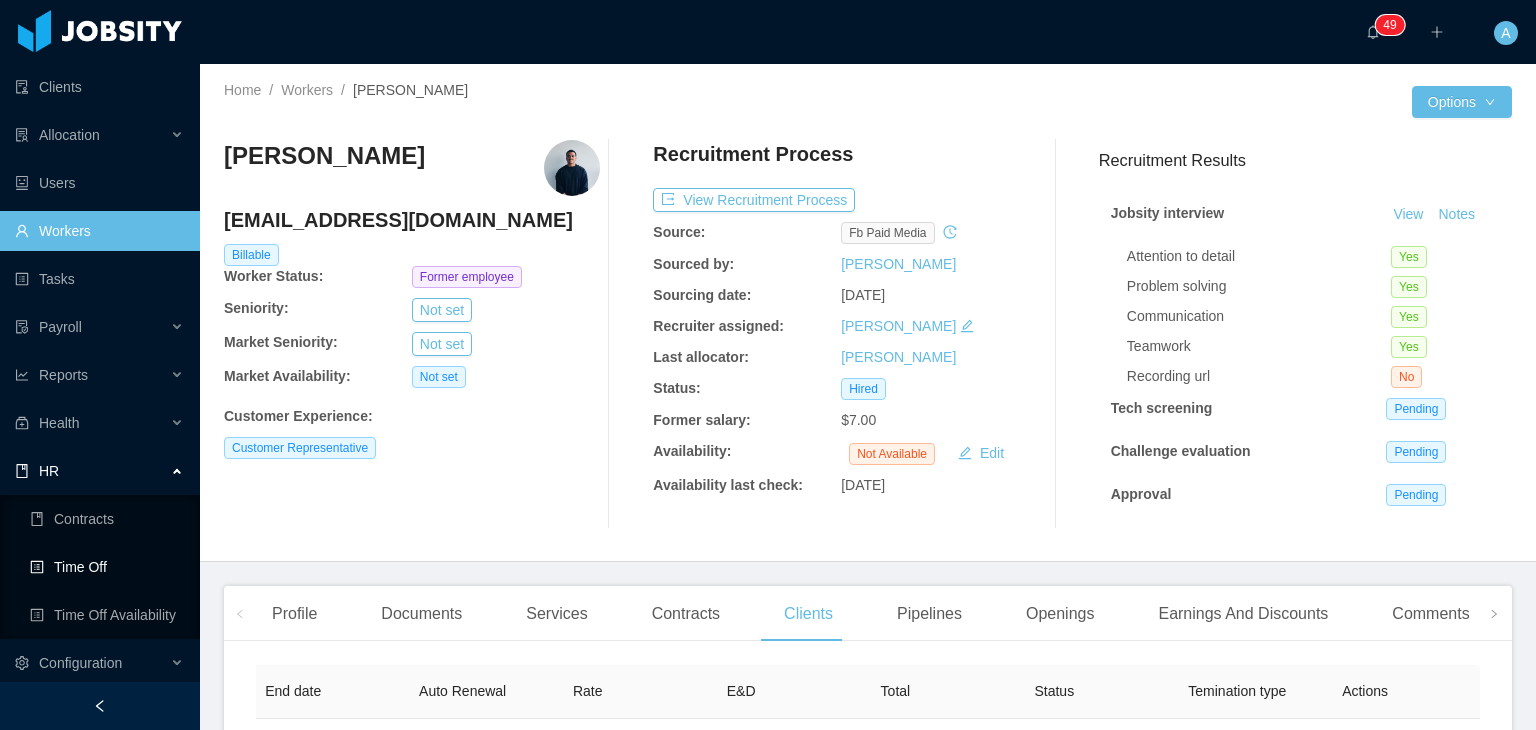 scroll, scrollTop: 98, scrollLeft: 0, axis: vertical 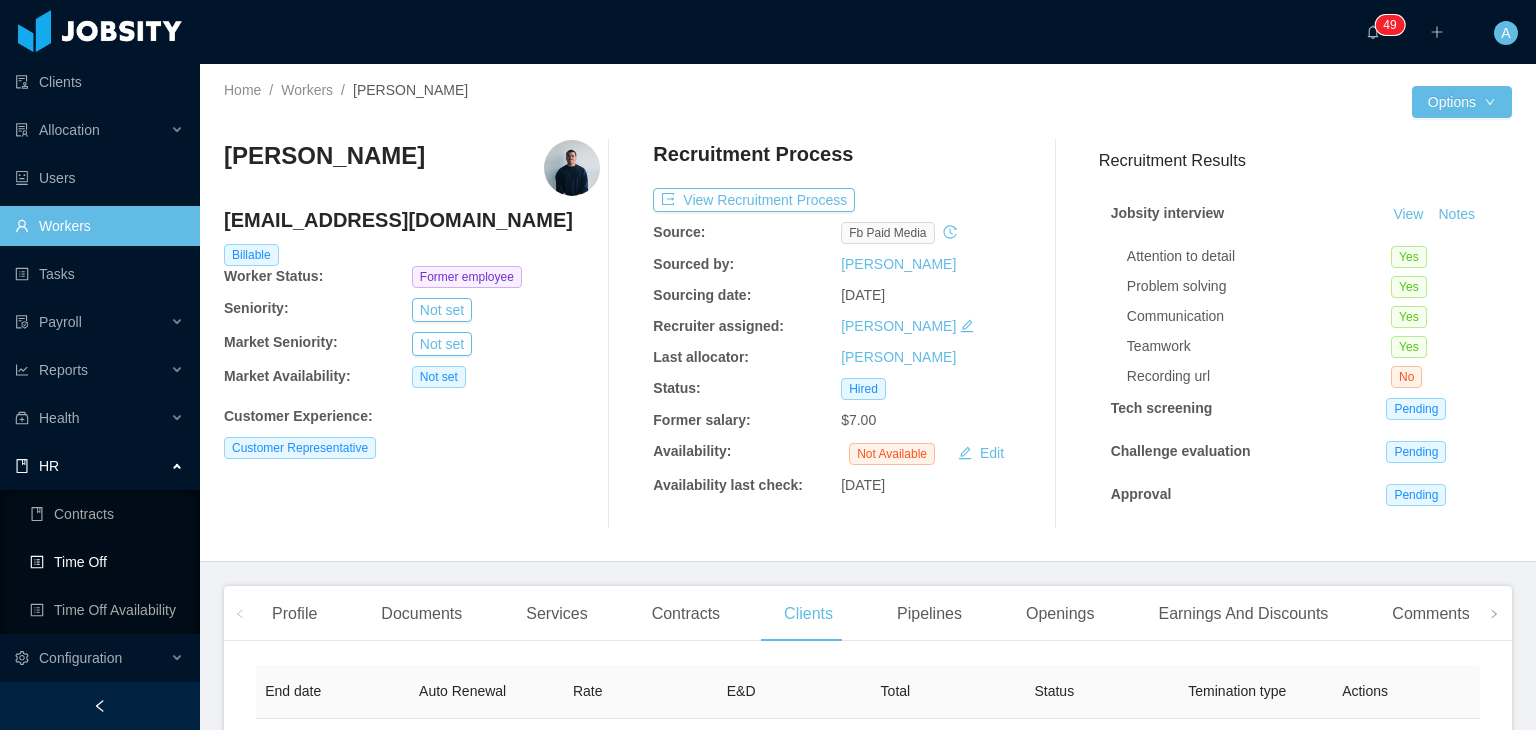 click on "Time Off" at bounding box center (107, 562) 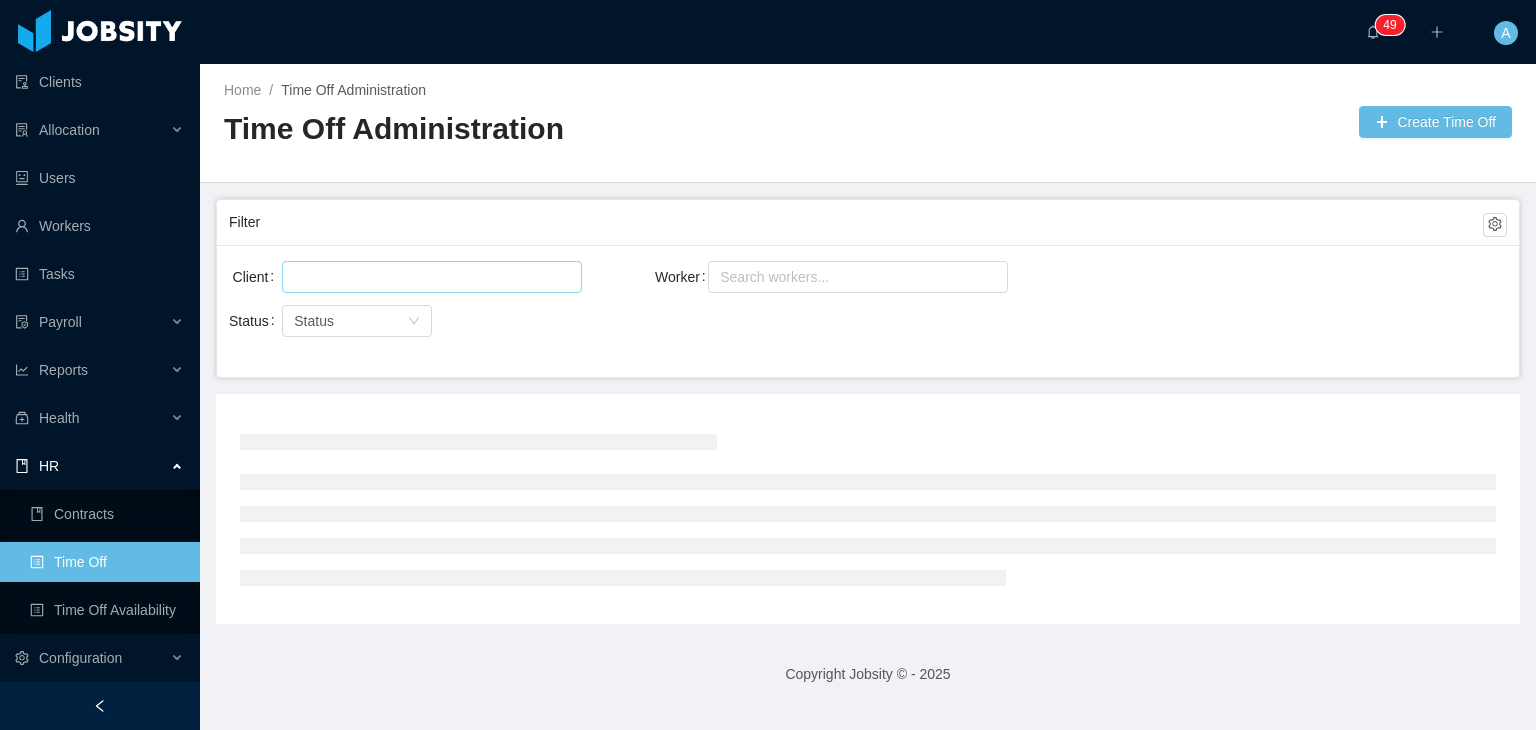click at bounding box center [429, 277] 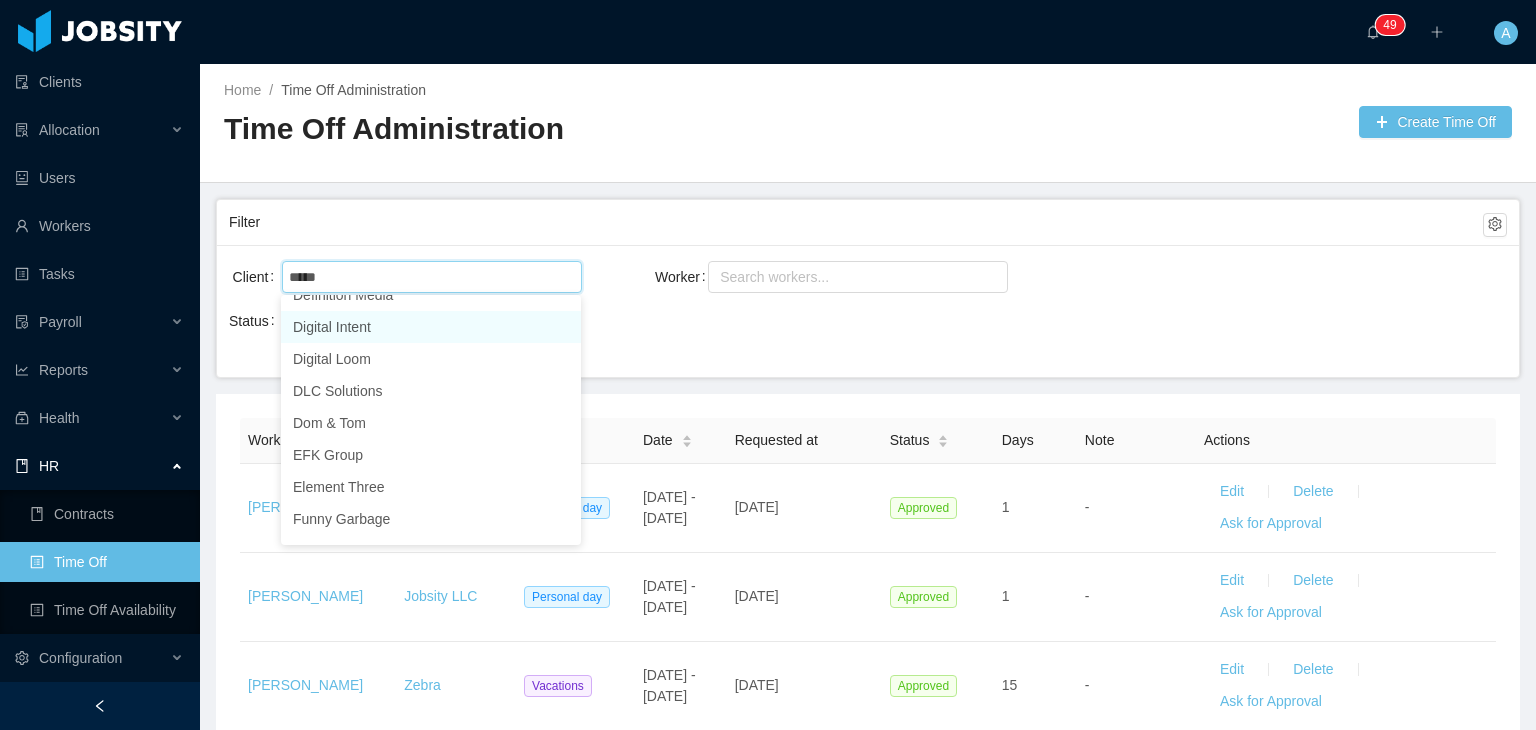 scroll, scrollTop: 484, scrollLeft: 0, axis: vertical 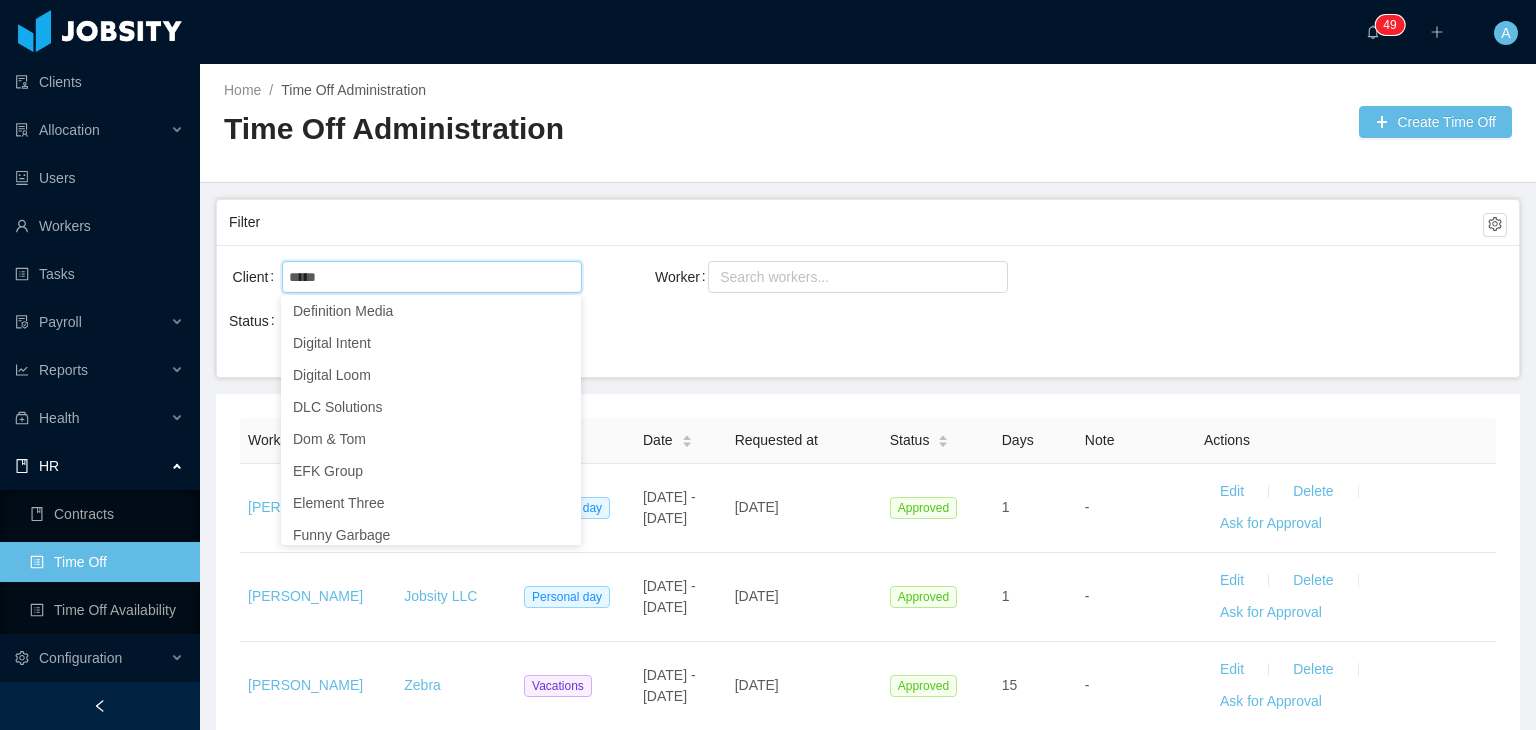 type on "*****" 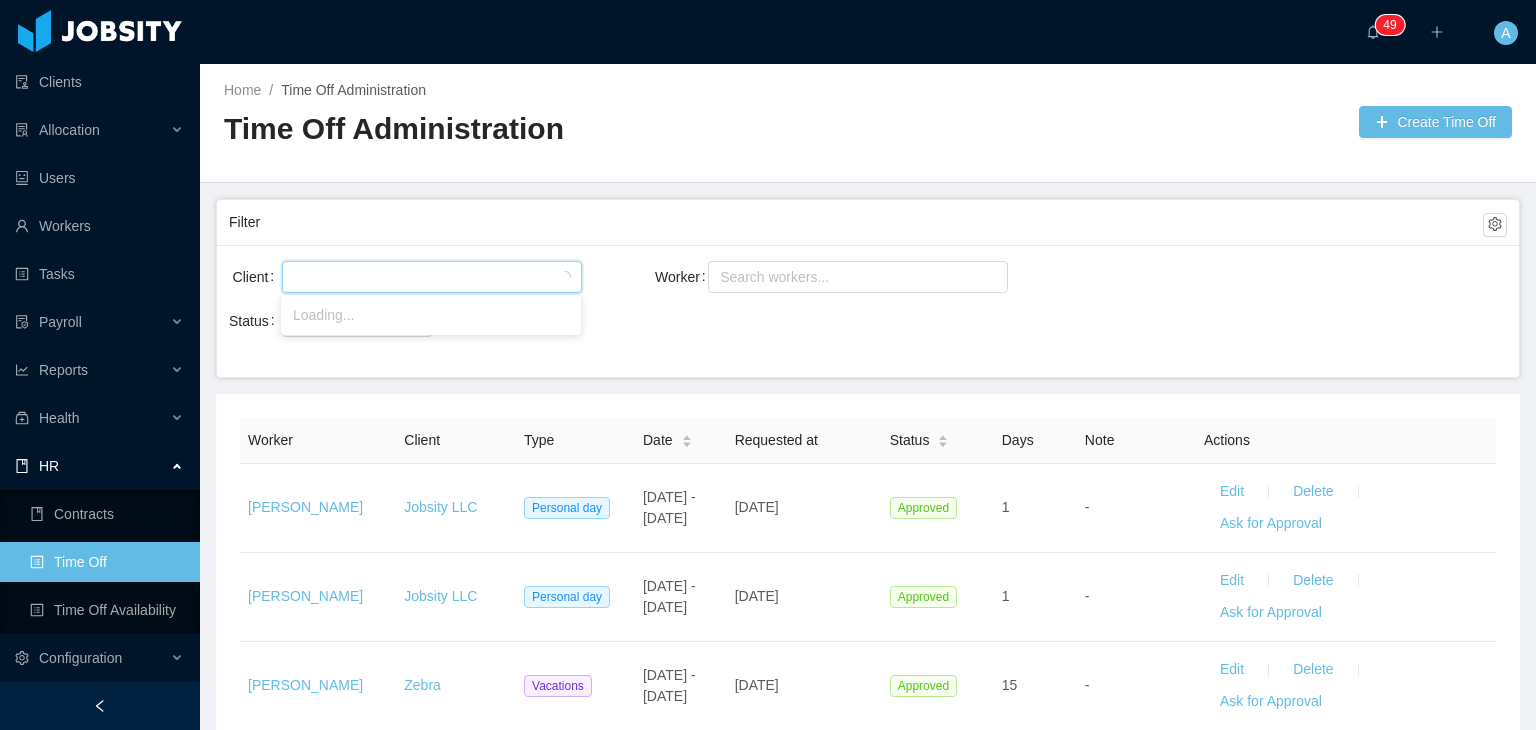 click at bounding box center (429, 277) 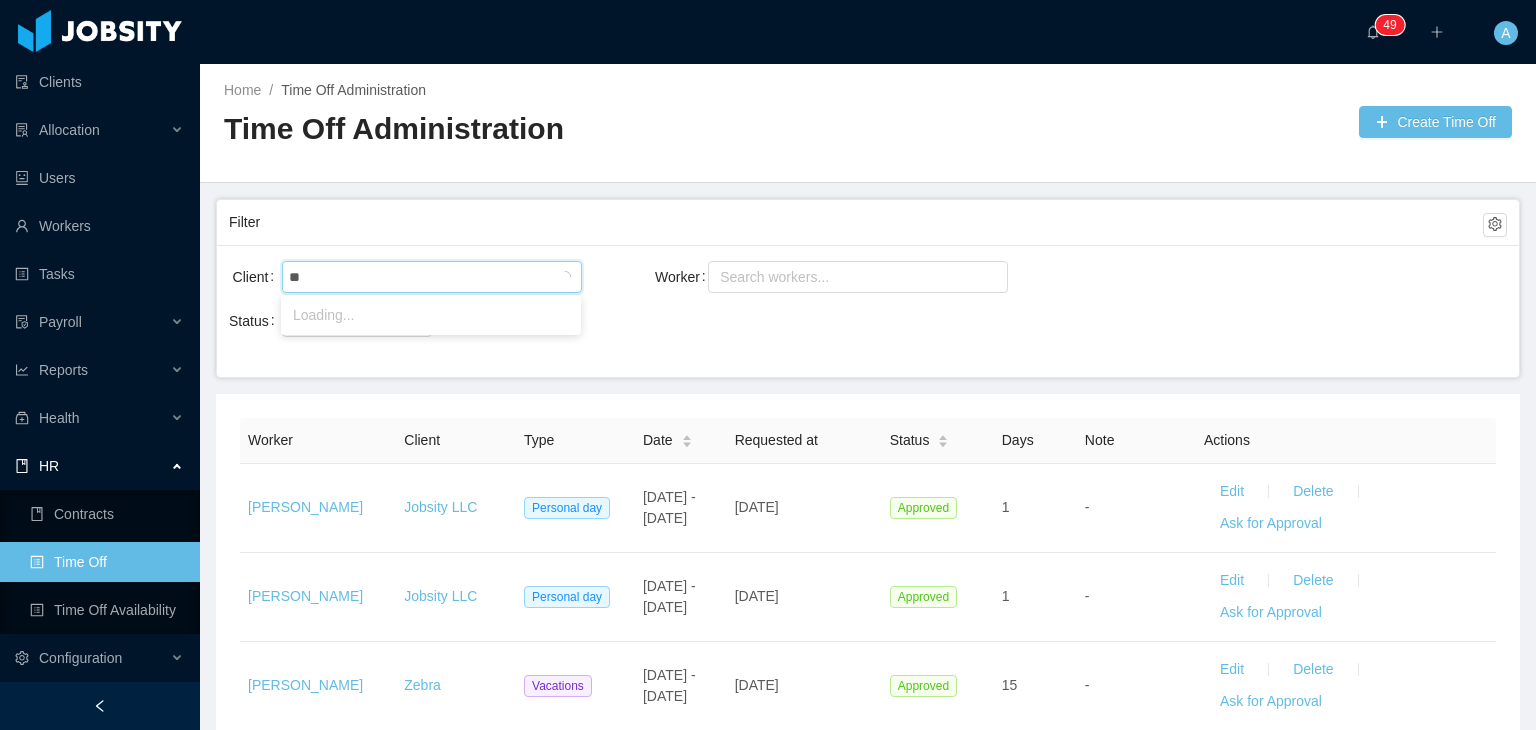 type on "***" 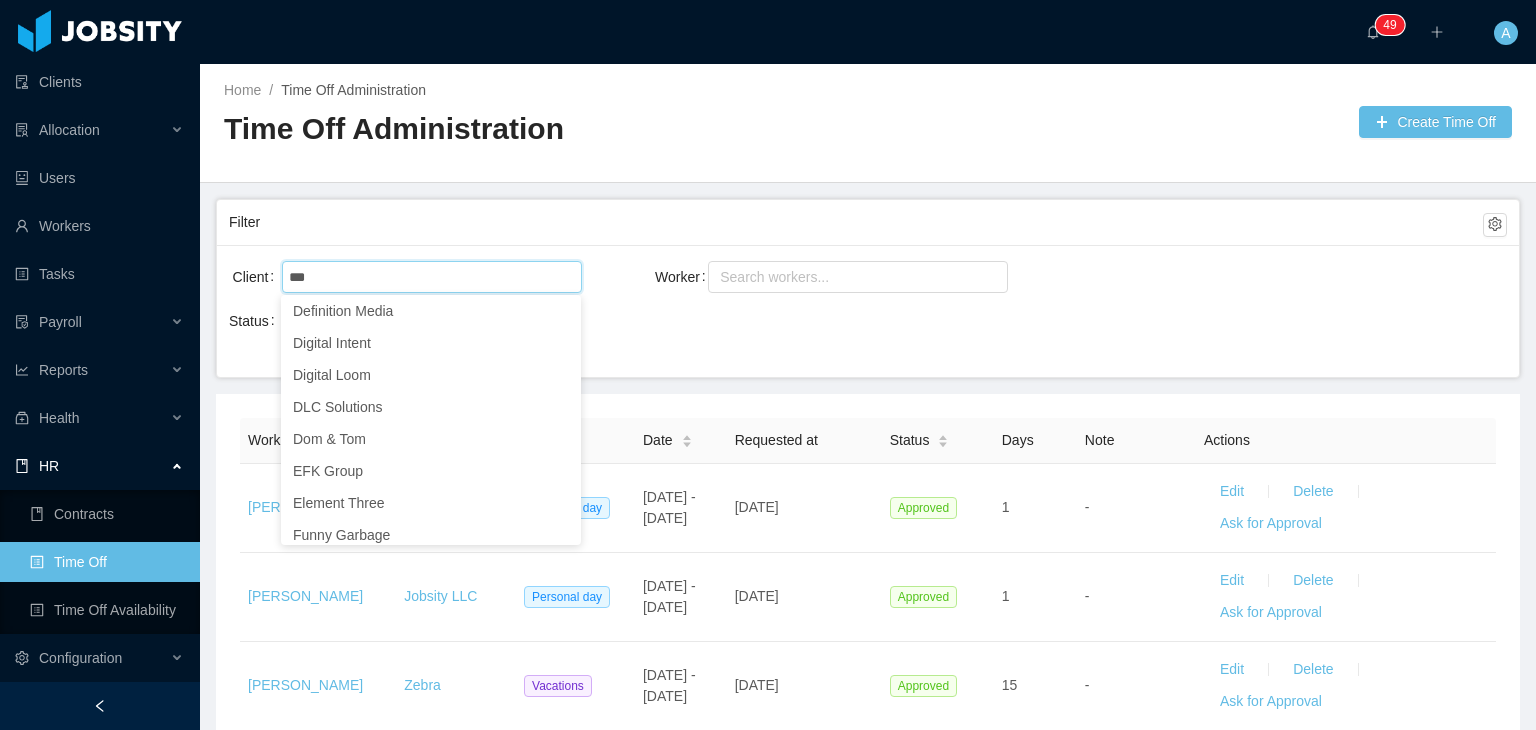click on "Jobsity LLC" at bounding box center [431, -169] 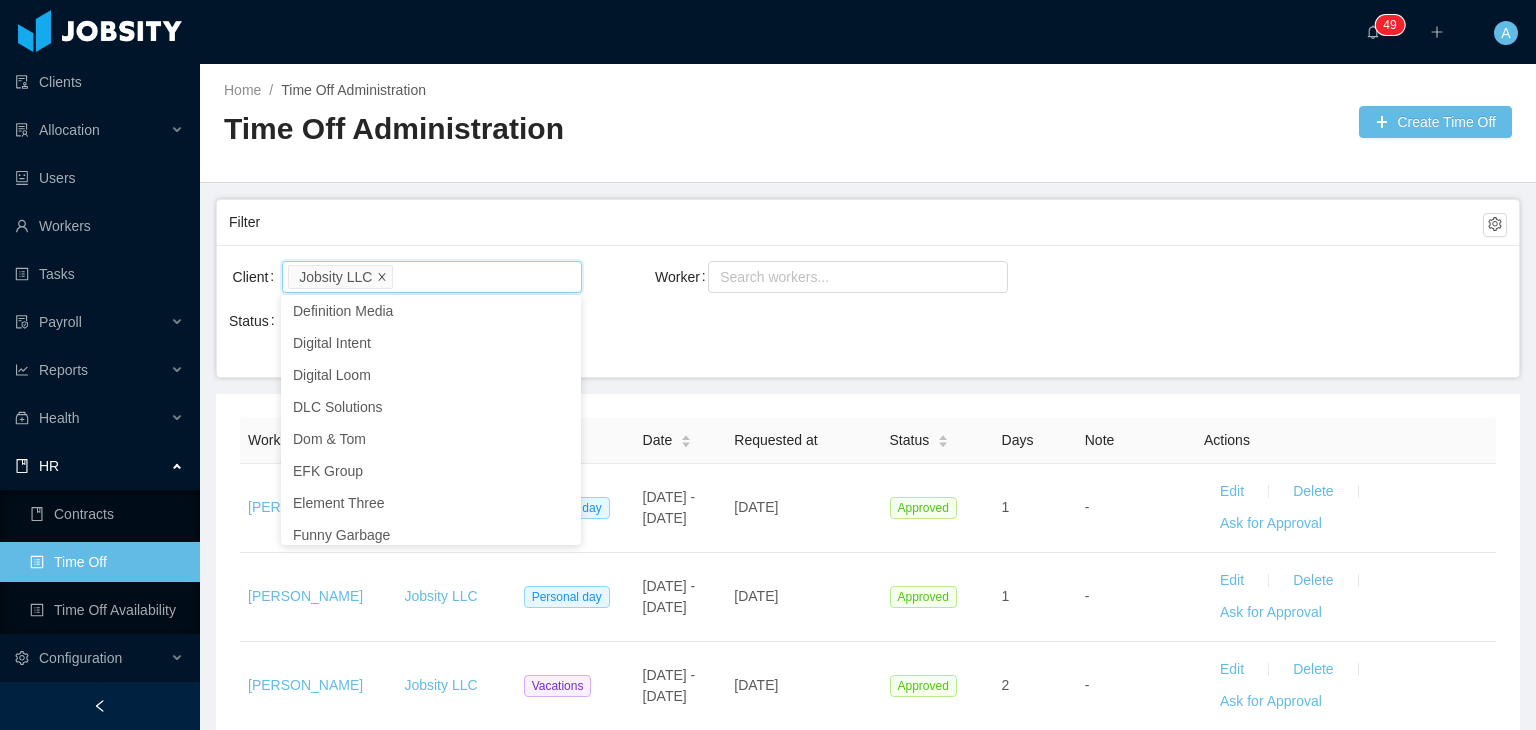 click 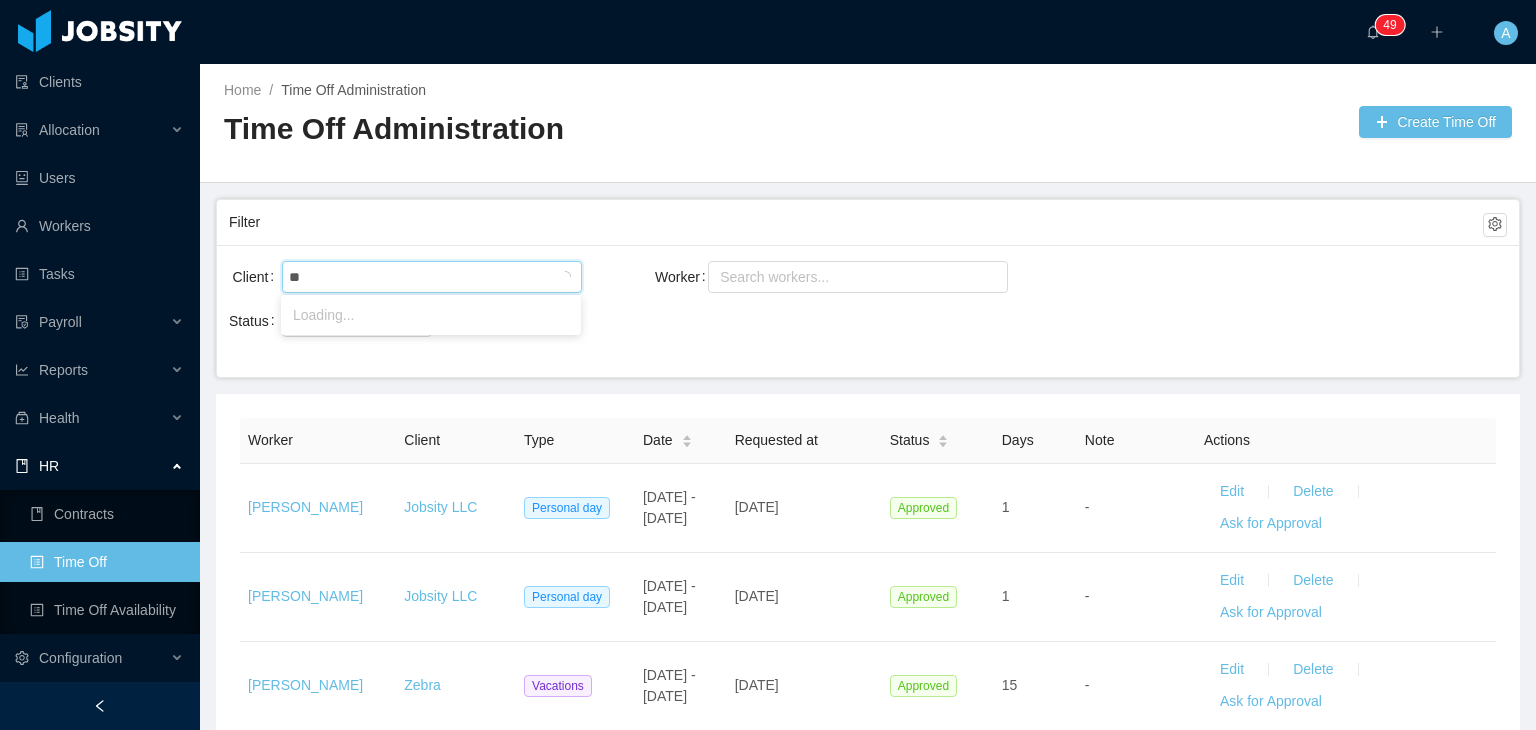 type on "***" 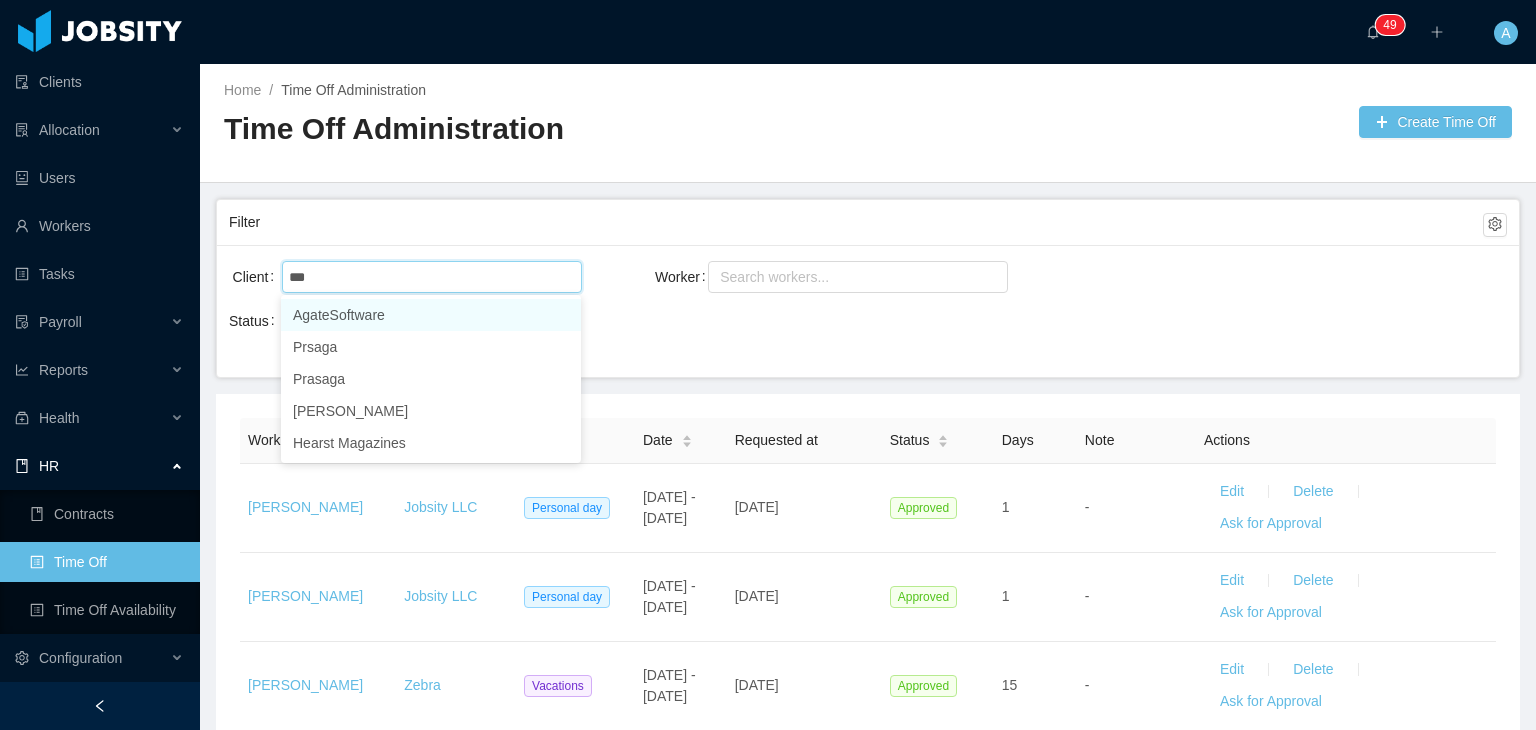 type 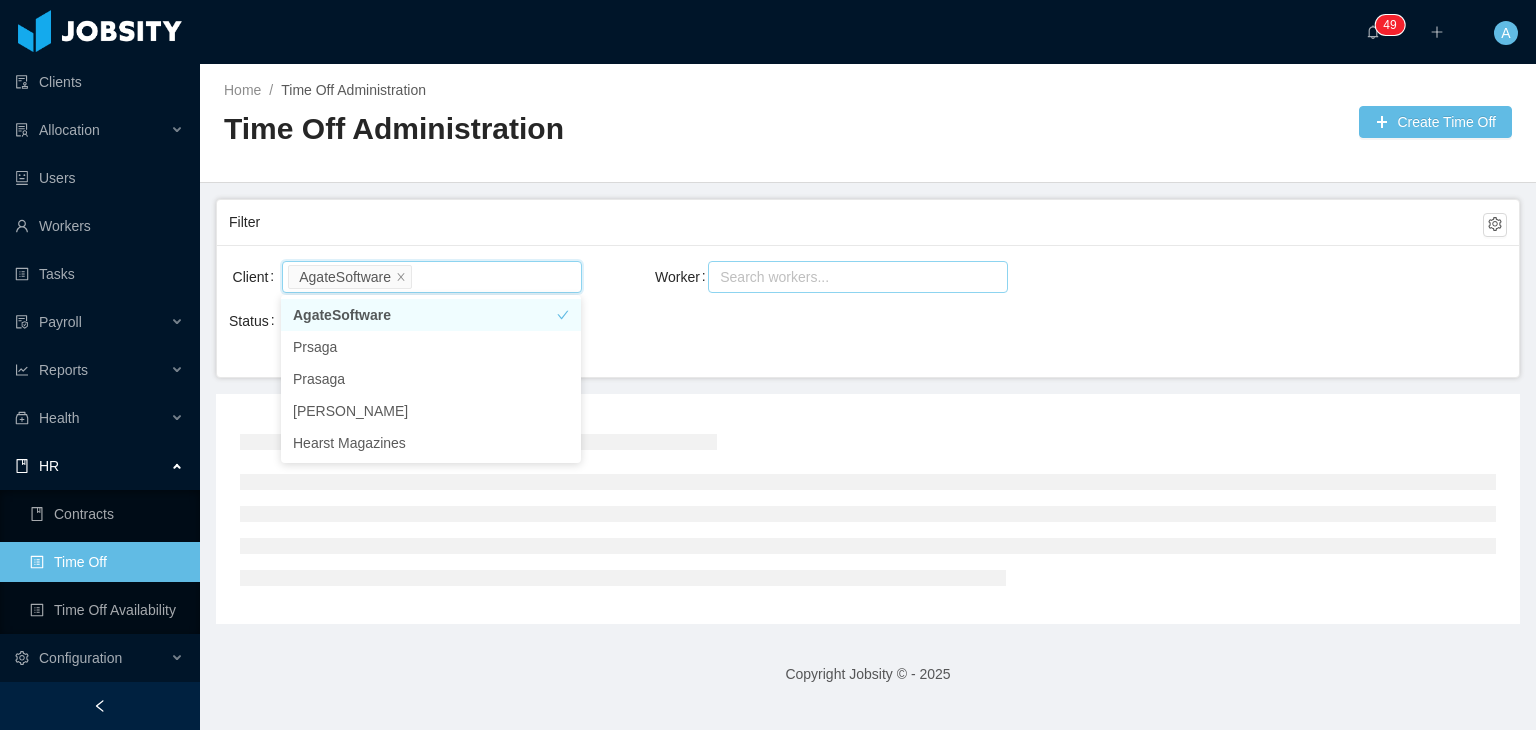 click on "Search workers..." at bounding box center (849, 277) 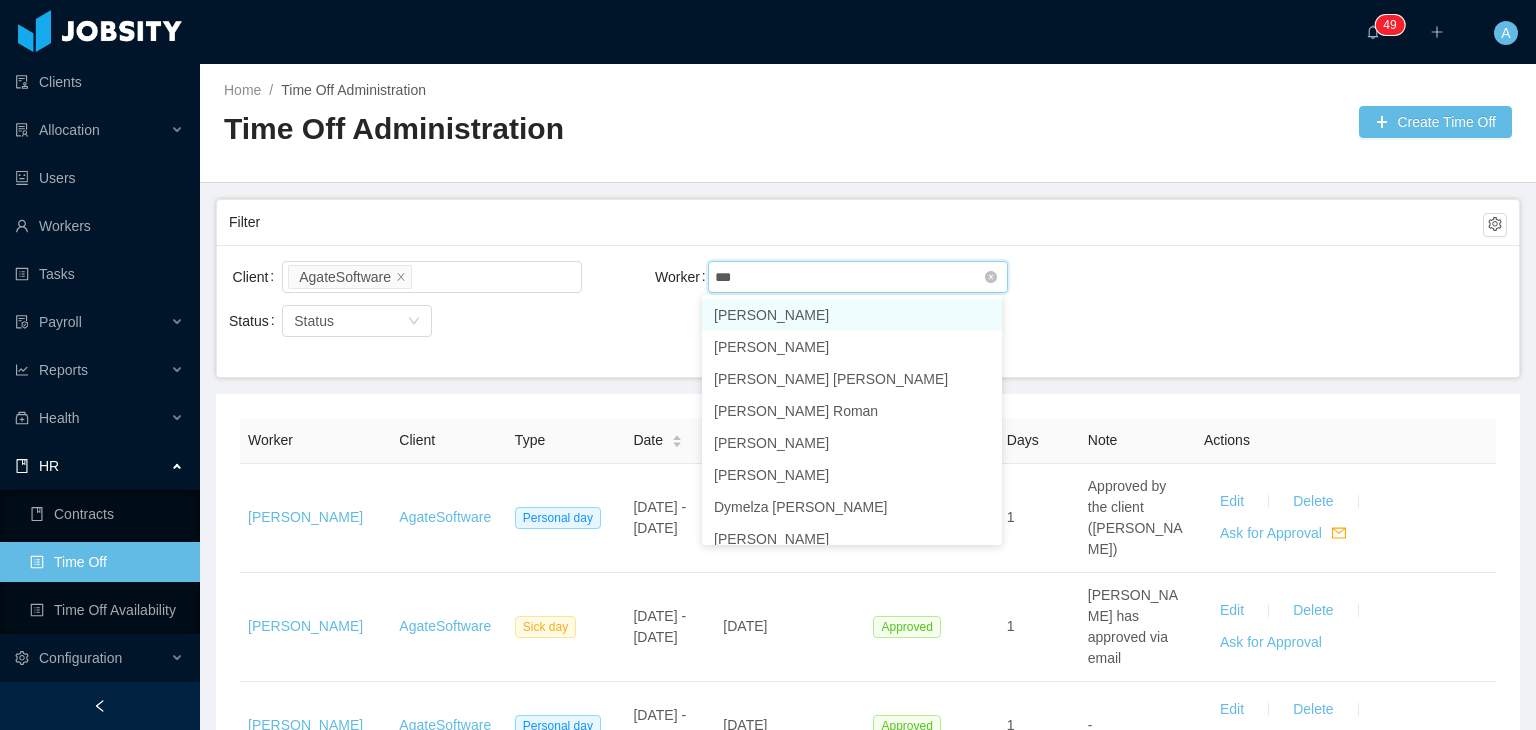 type on "****" 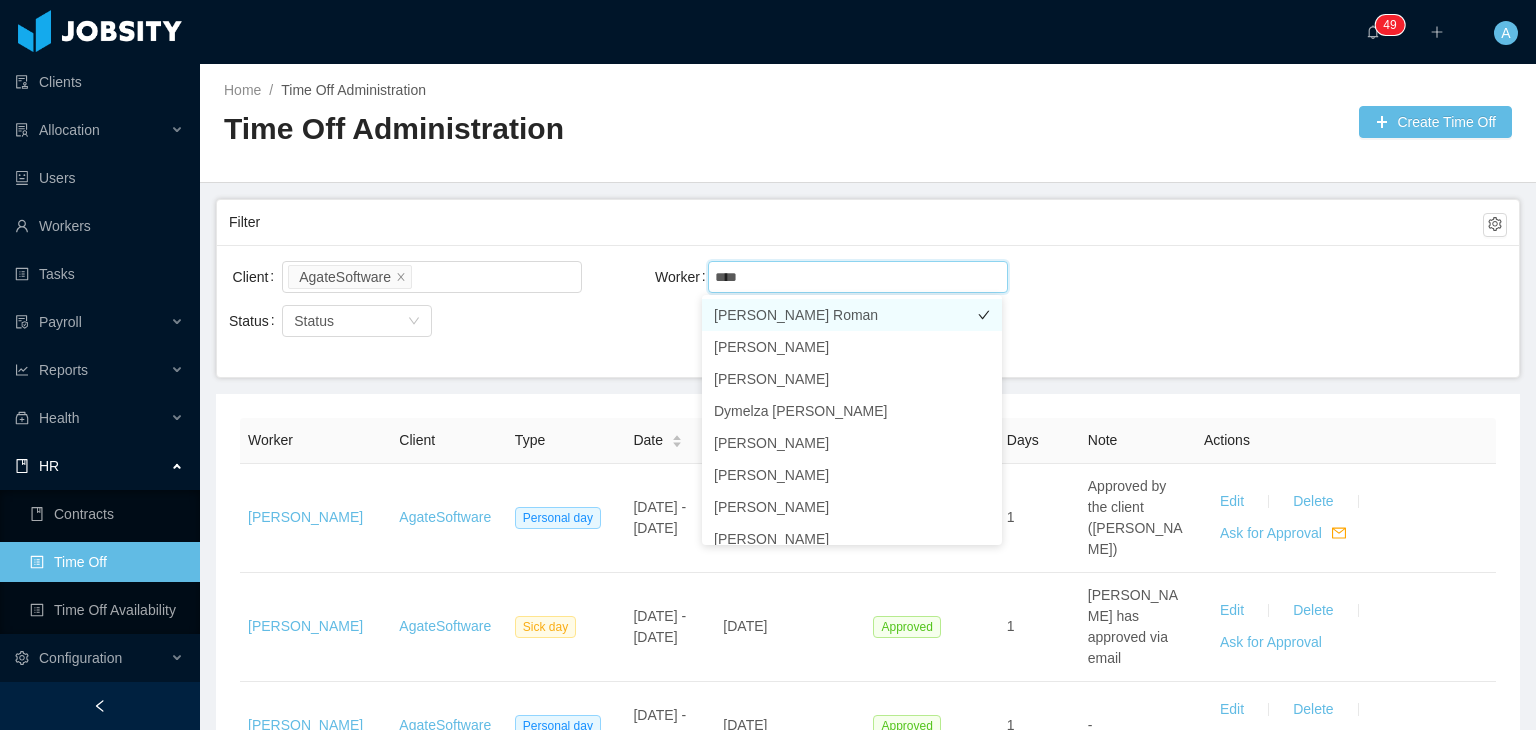 click on "Rolando Puerta Roman" at bounding box center (852, 315) 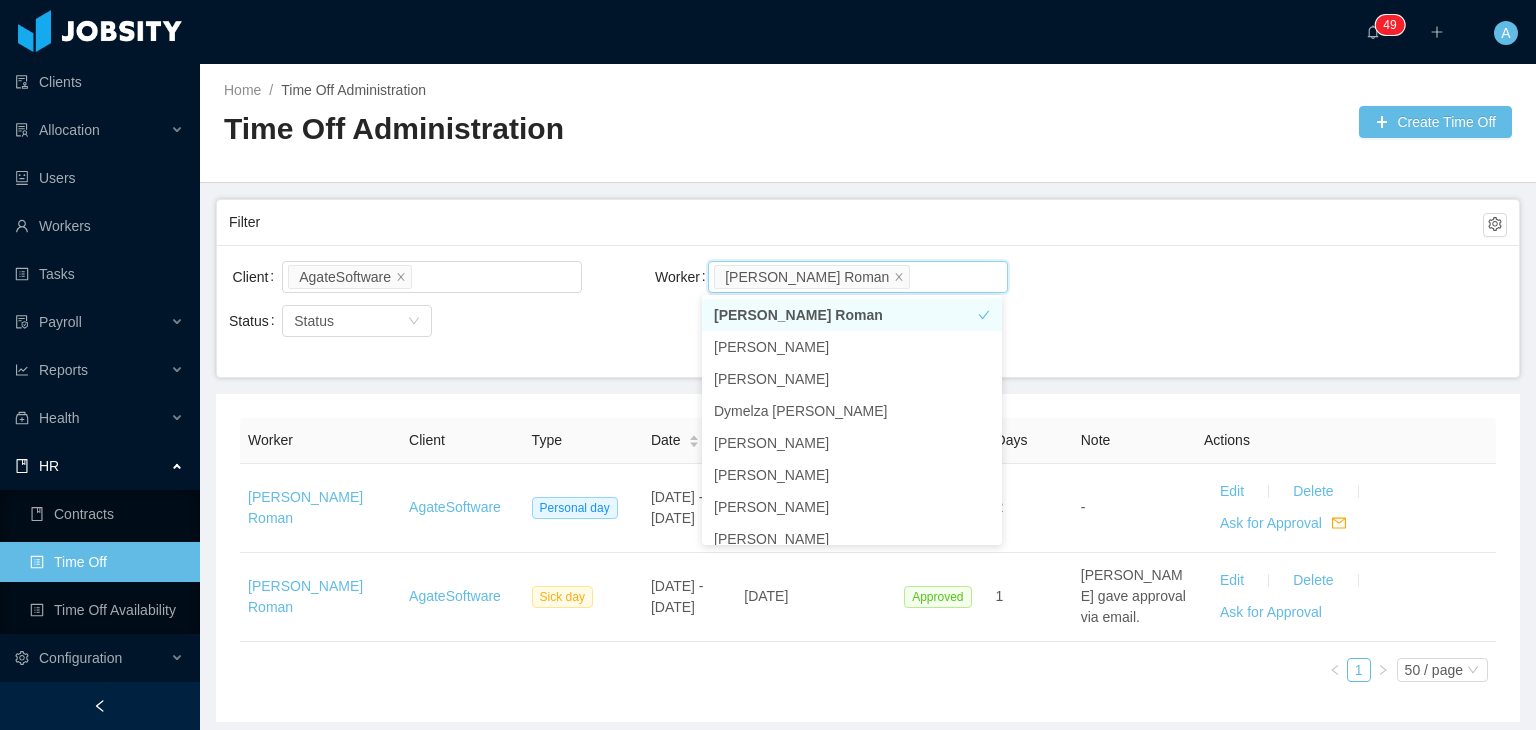click on "Filter" at bounding box center [856, 222] 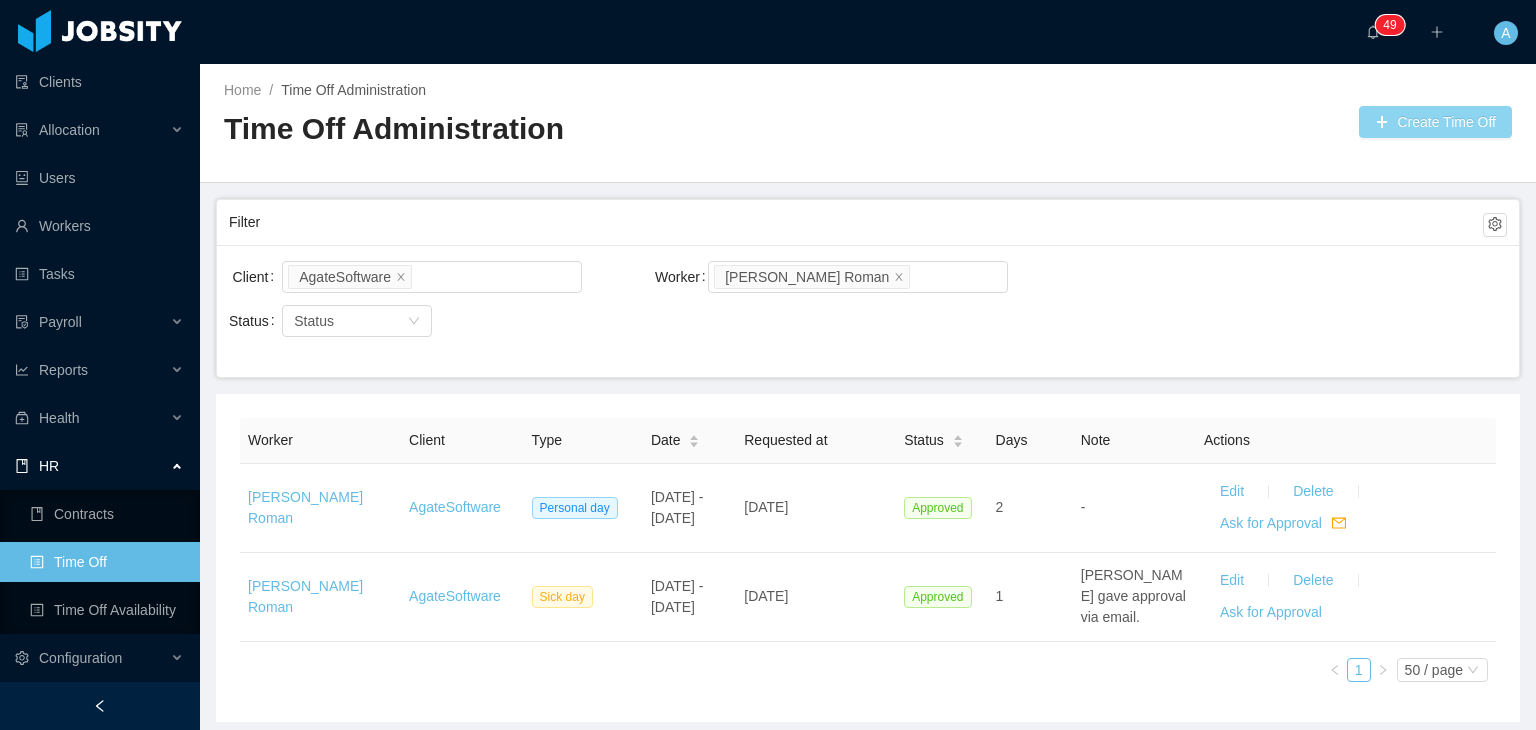 click on "Create Time Off" at bounding box center (1435, 122) 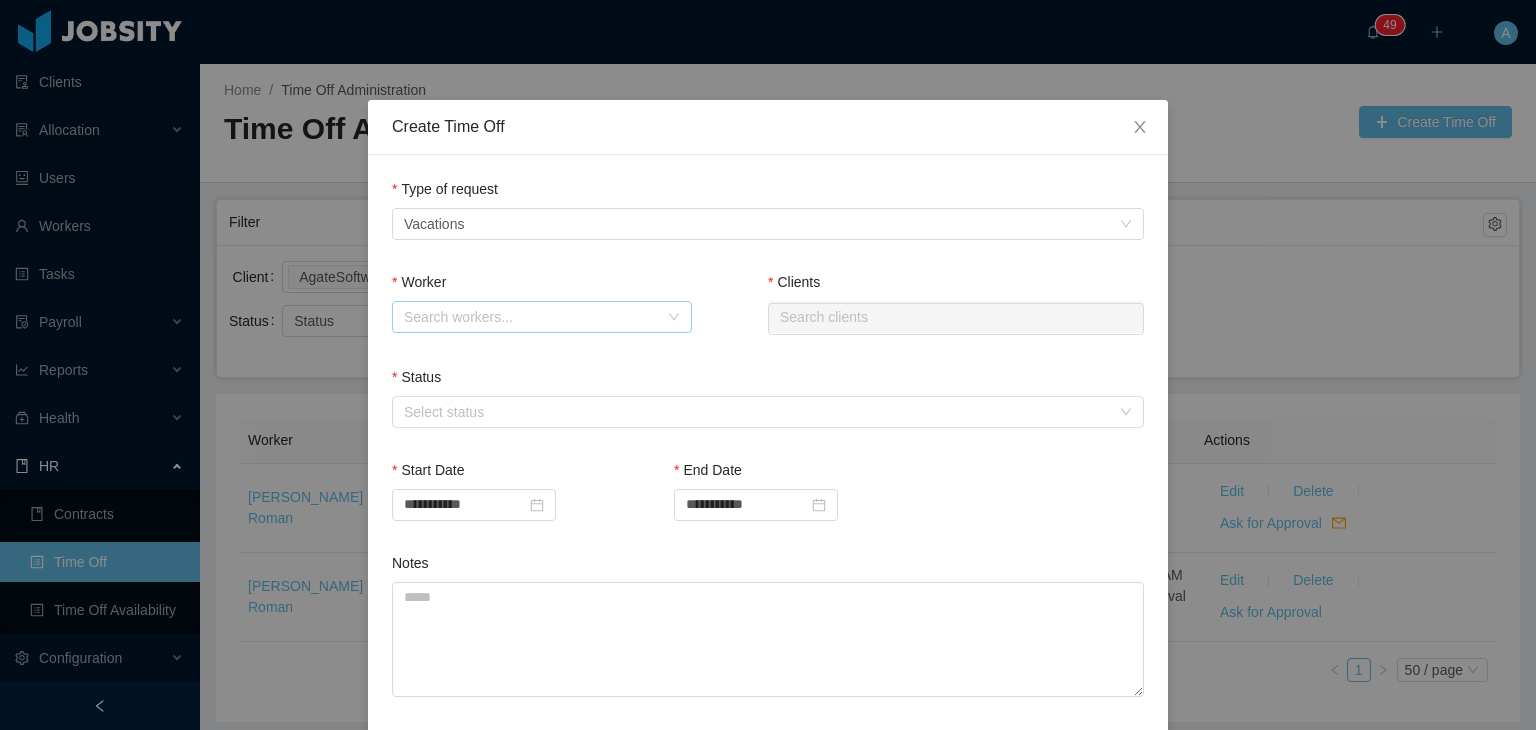 click on "Search workers..." at bounding box center [531, 317] 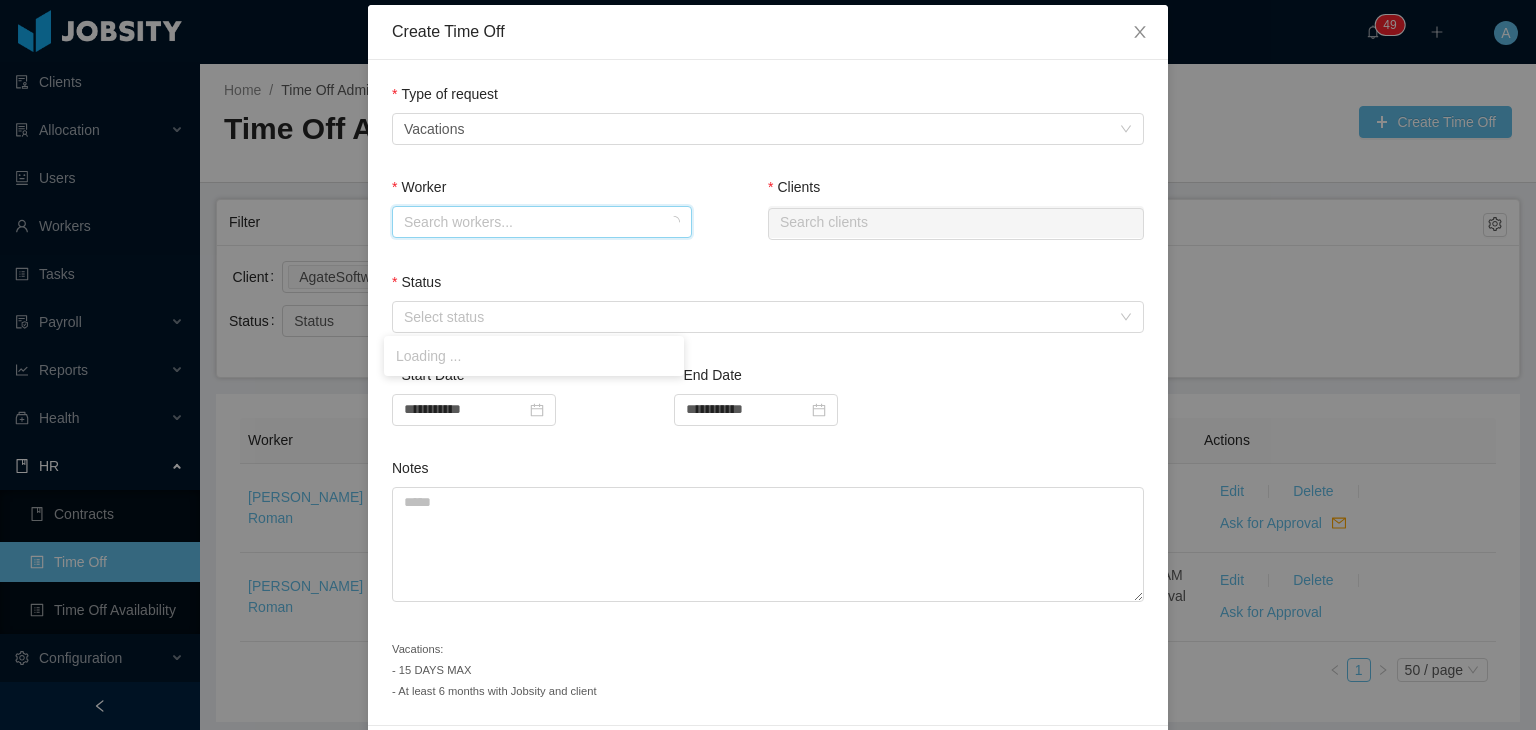 scroll, scrollTop: 100, scrollLeft: 0, axis: vertical 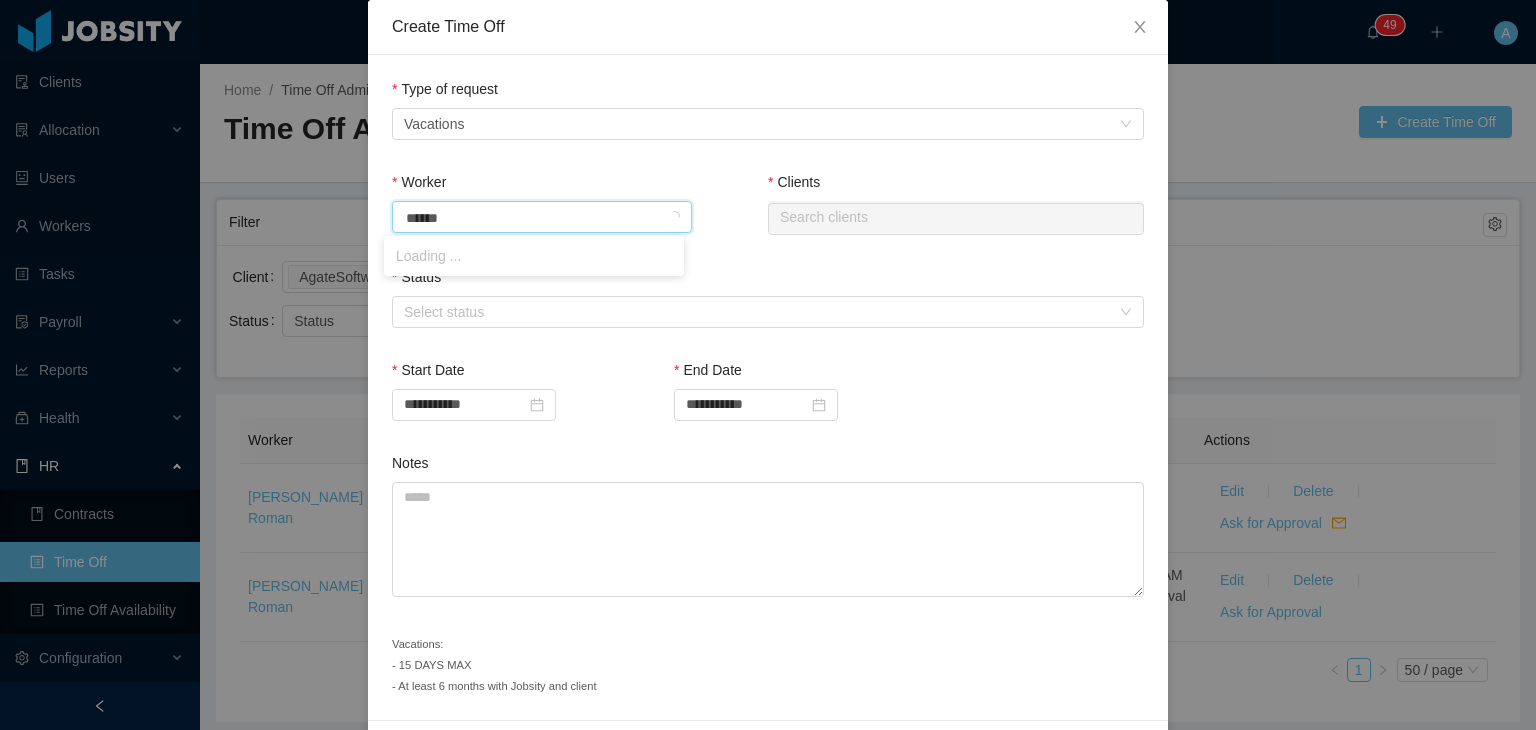 type on "*******" 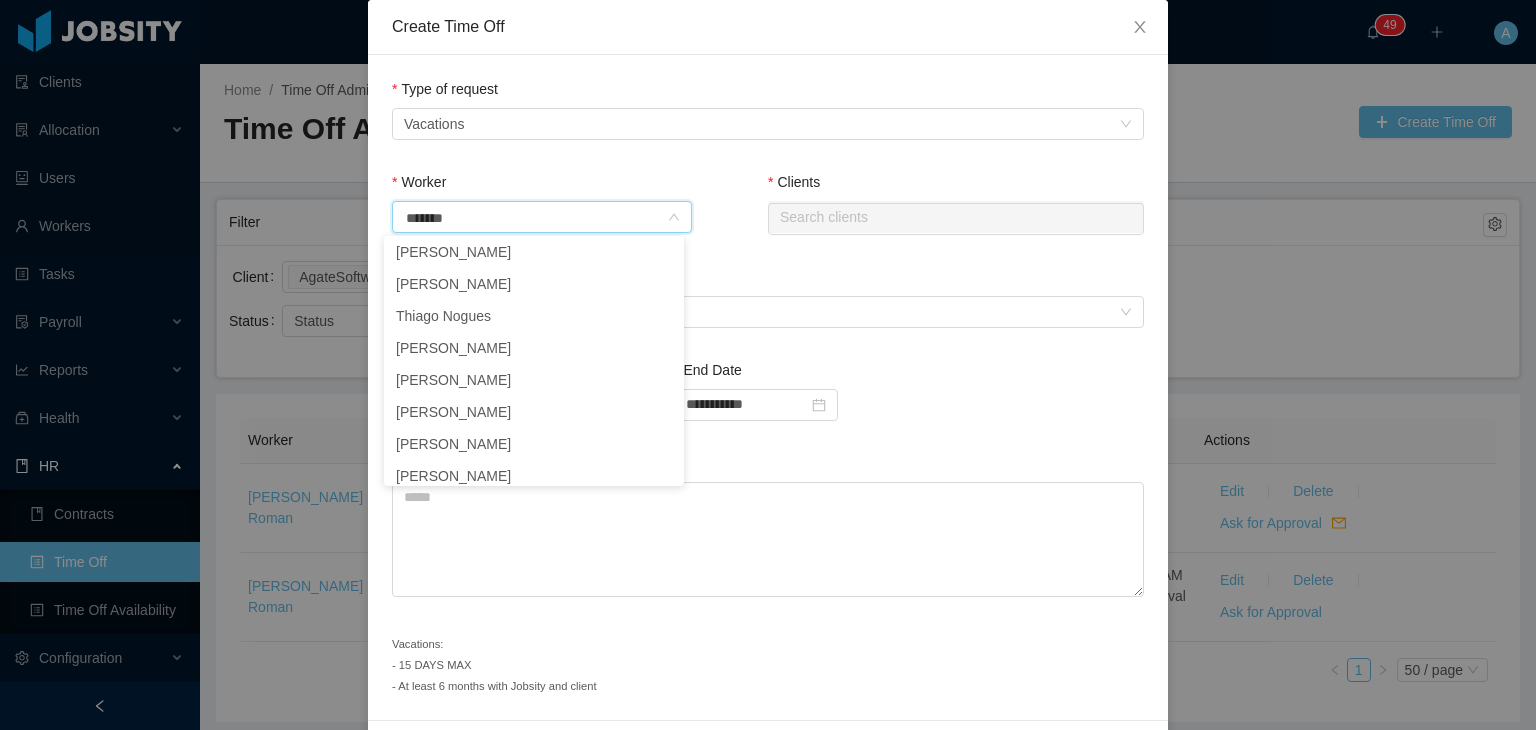 click on "Rolando Puerta Roman" at bounding box center (534, -228) 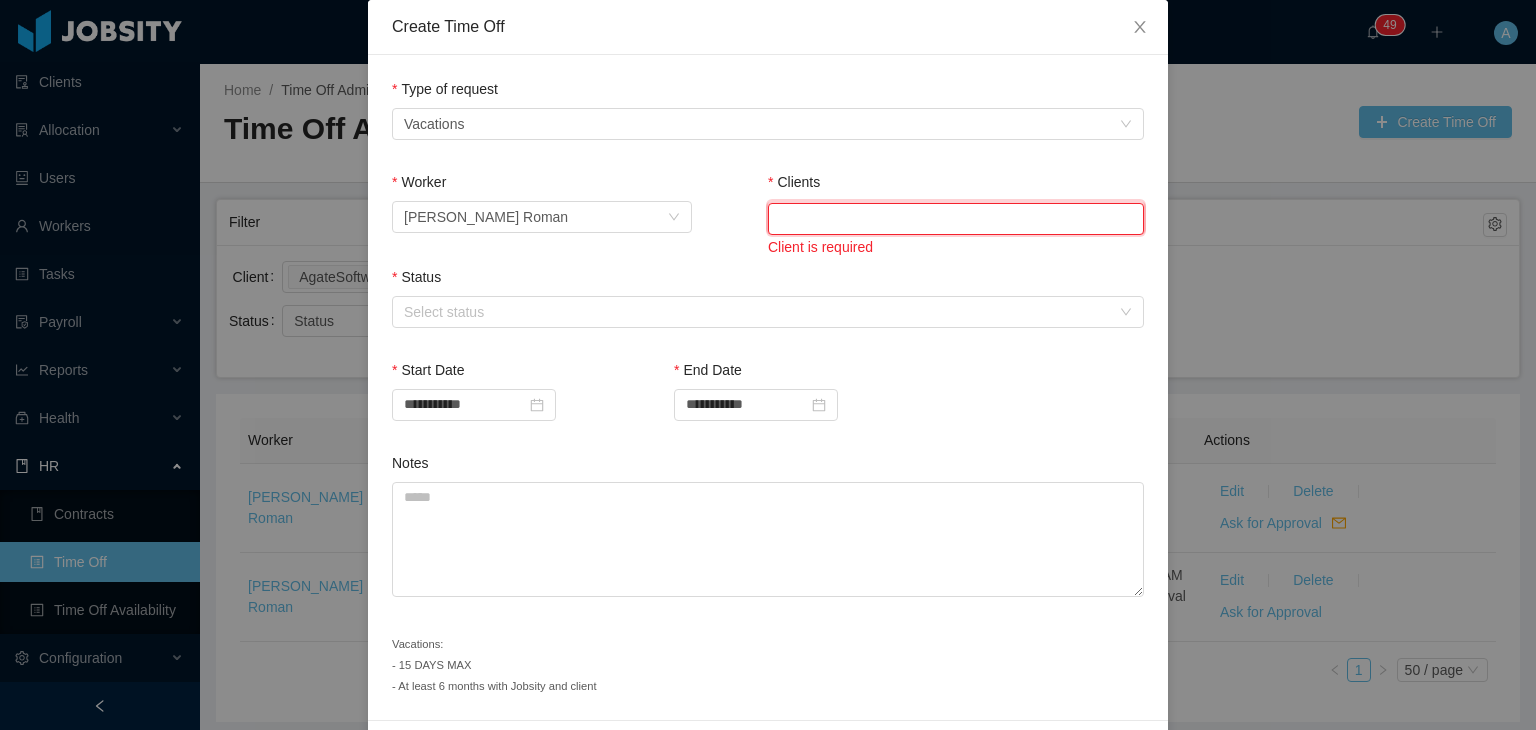 click at bounding box center [956, 219] 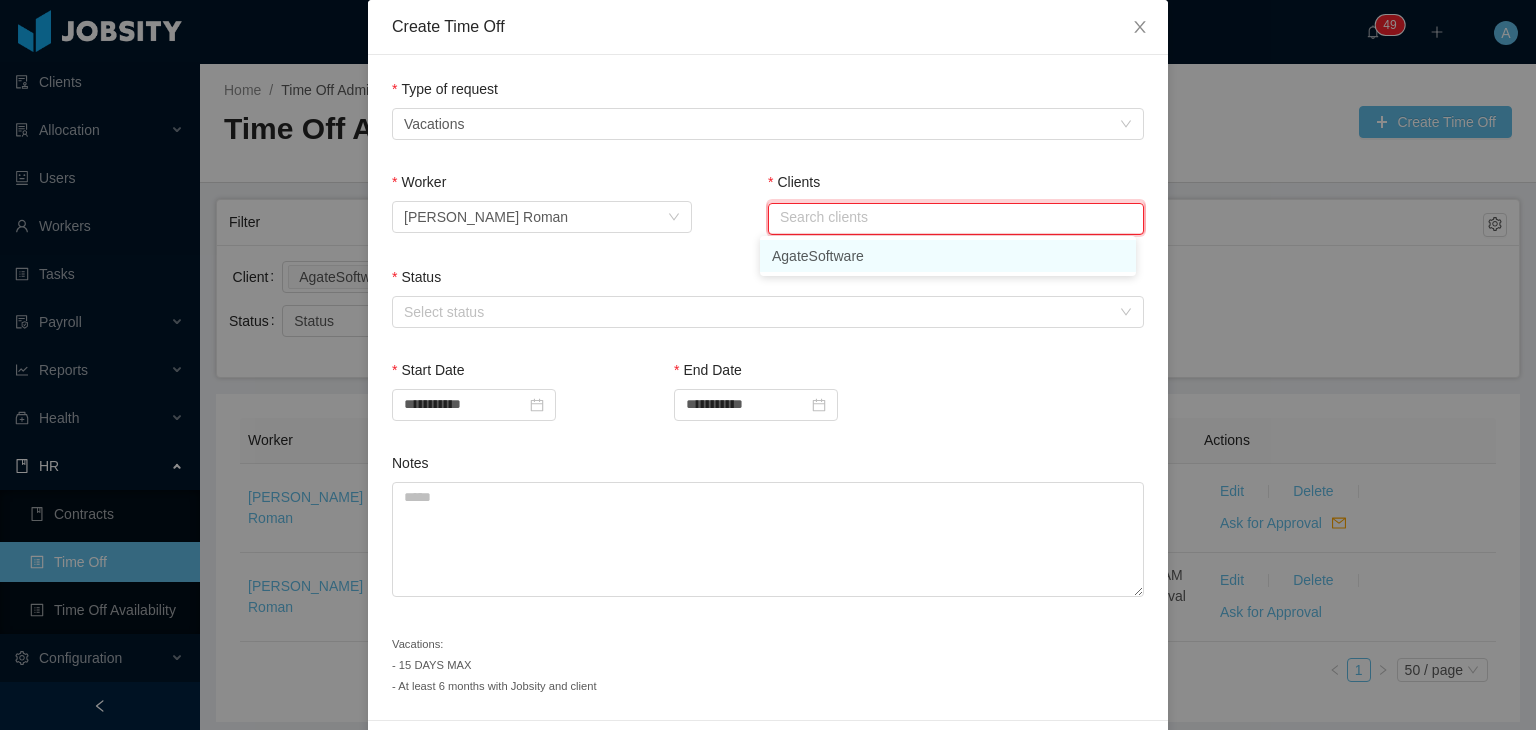 click on "AgateSoftware" at bounding box center [948, 256] 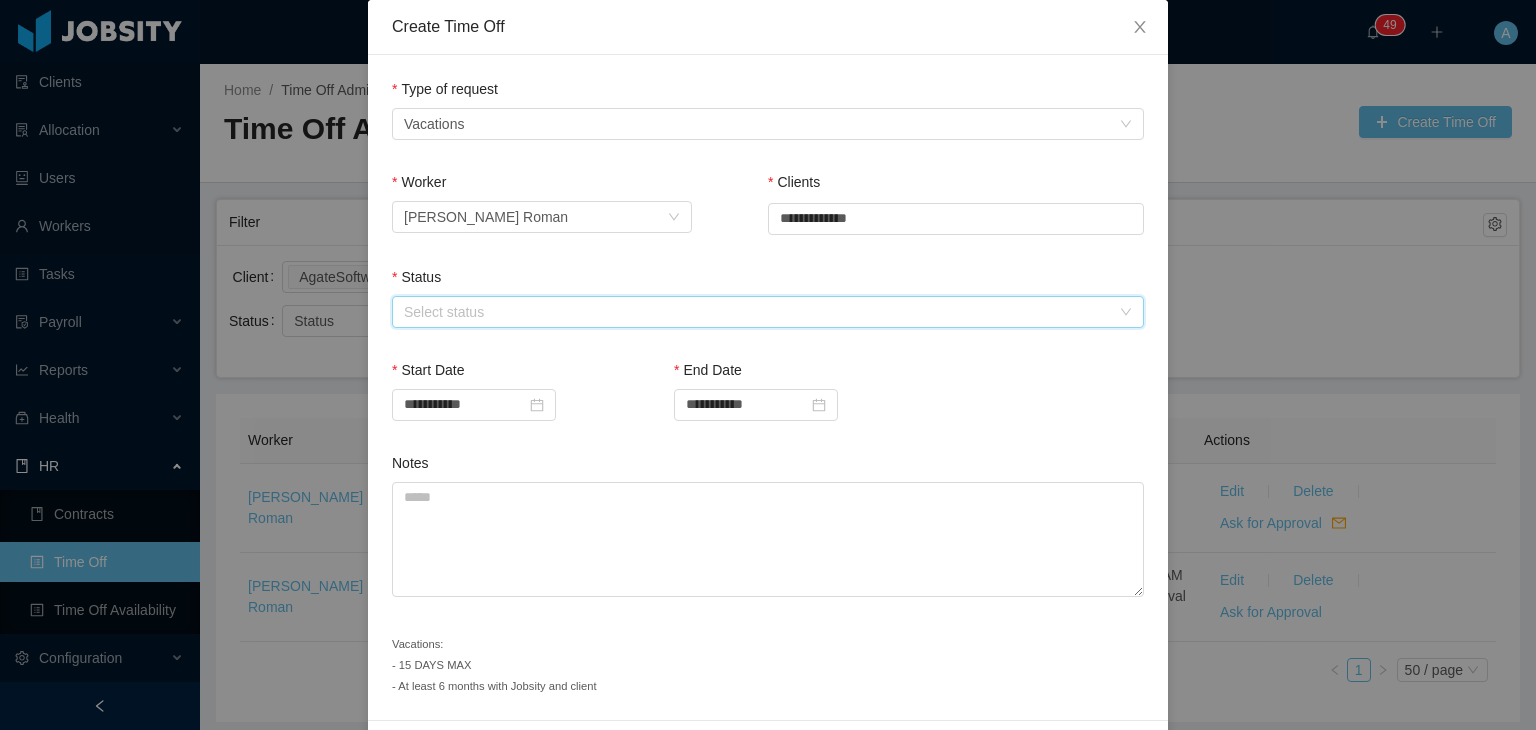 click on "Select status" at bounding box center [761, 312] 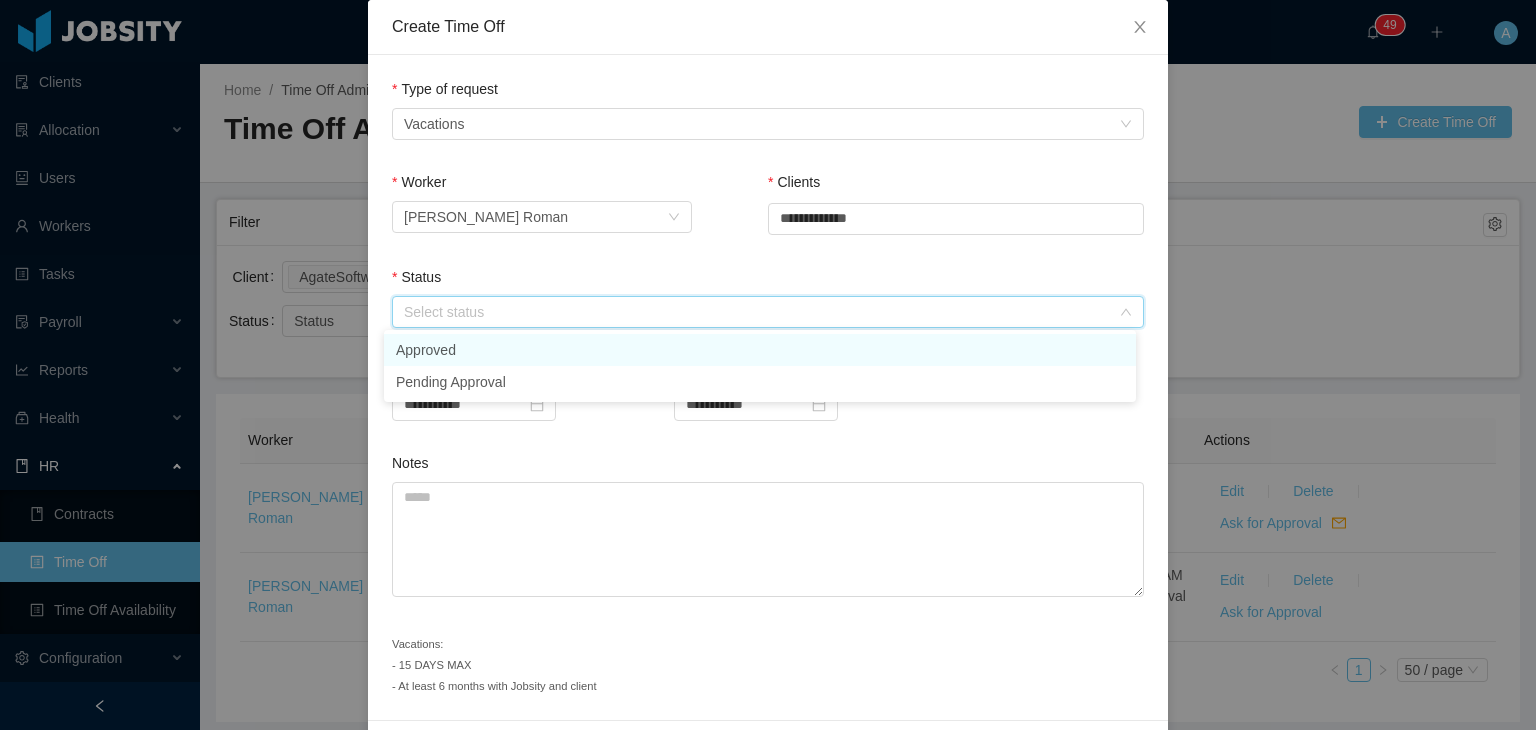 click on "Approved" at bounding box center (760, 350) 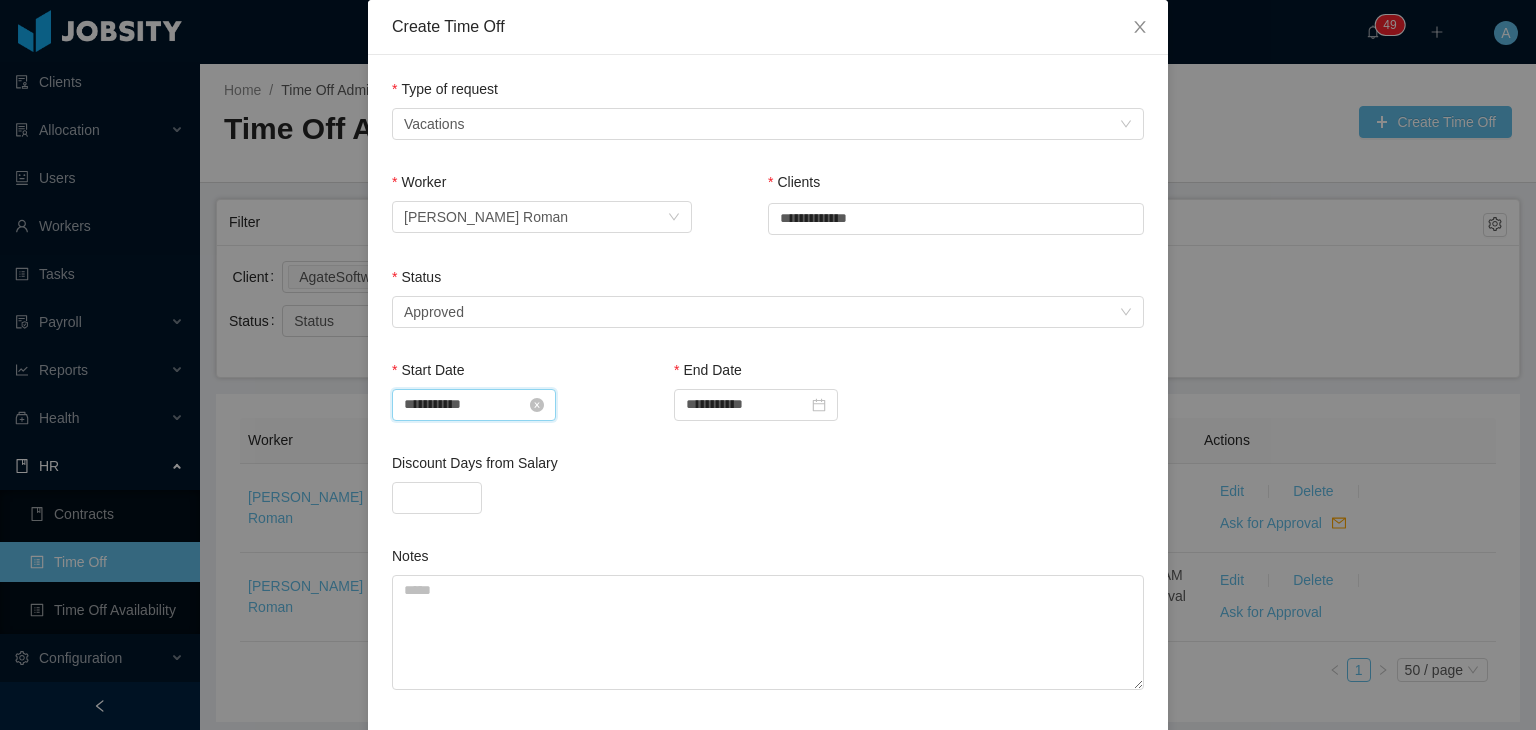 click on "**********" at bounding box center (474, 405) 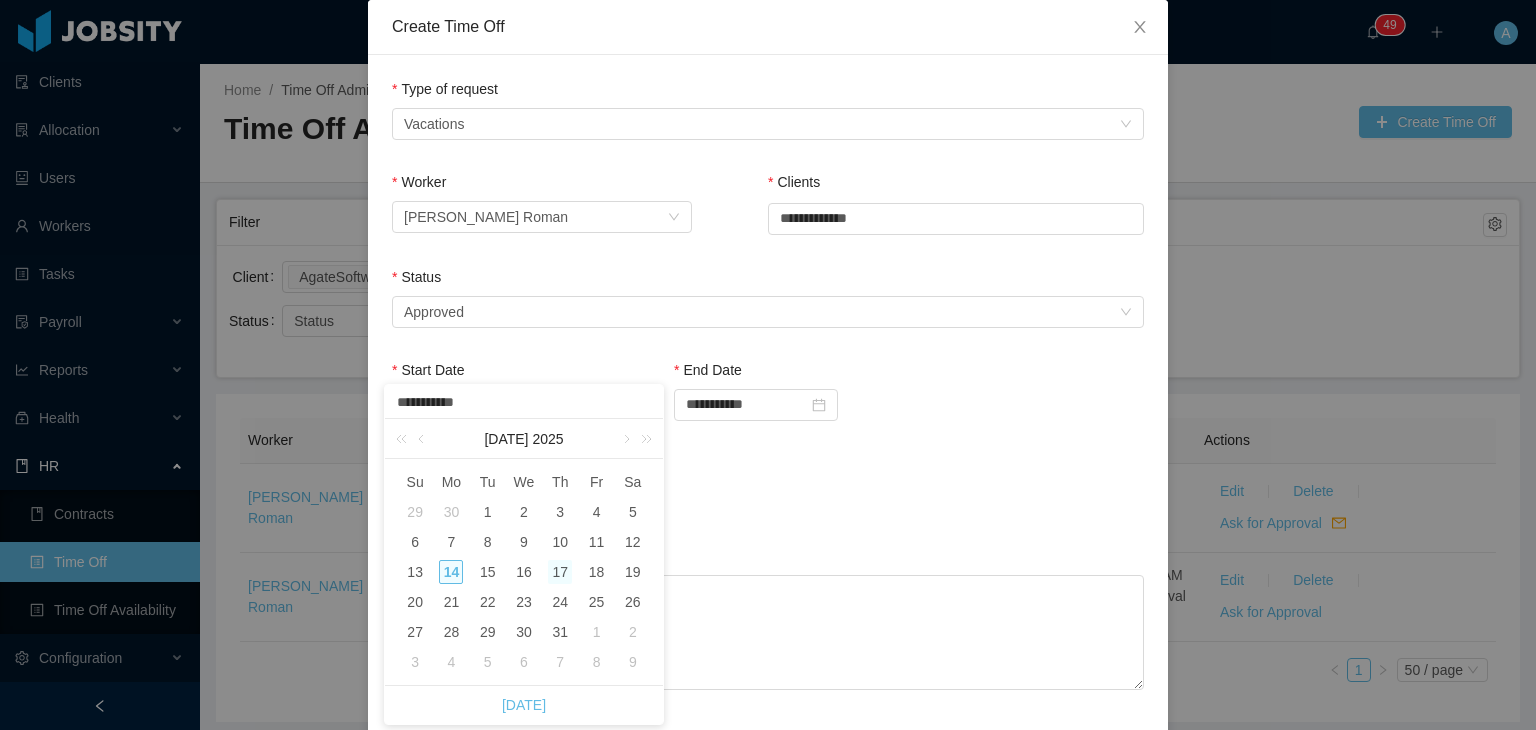 click on "17" at bounding box center (560, 572) 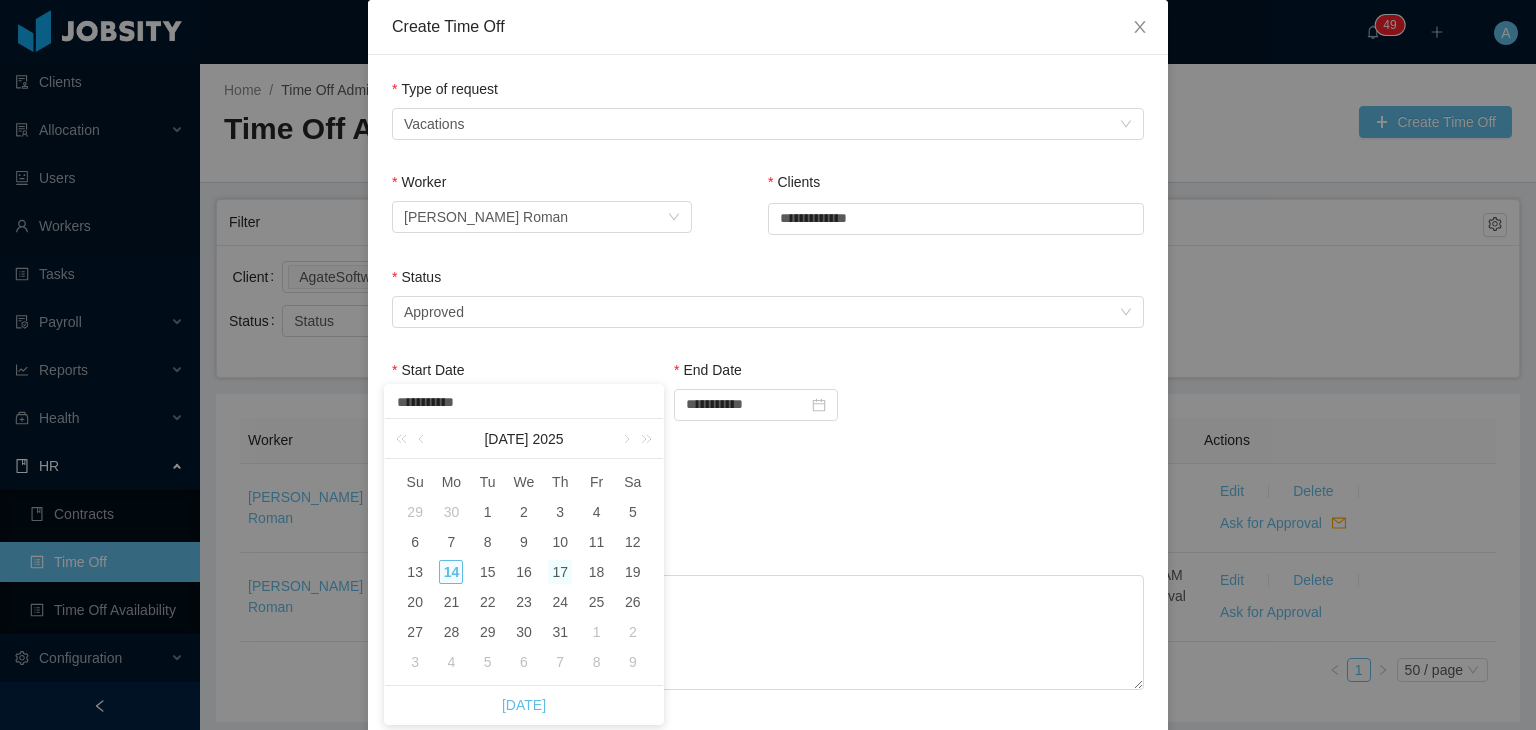 type on "**********" 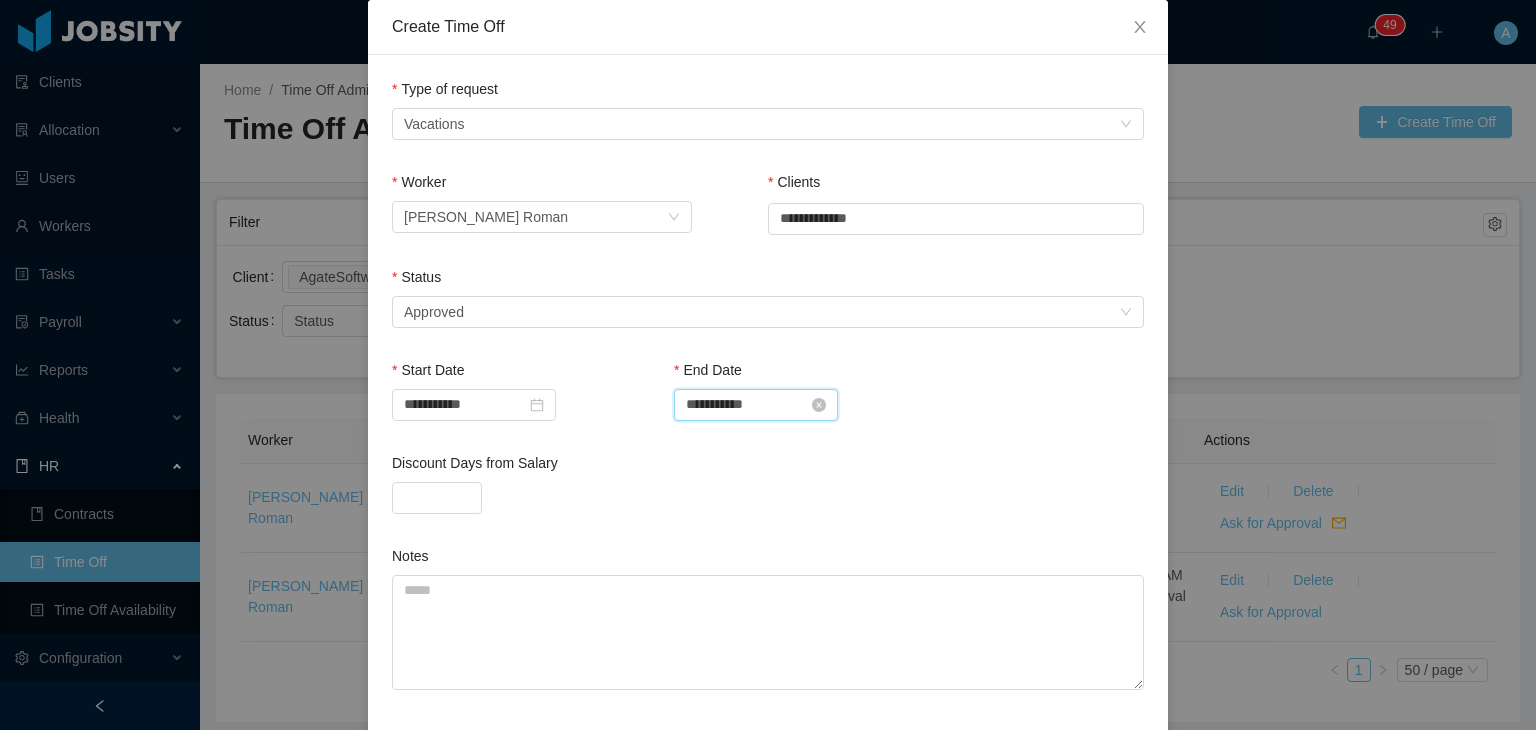 click on "**********" at bounding box center [756, 405] 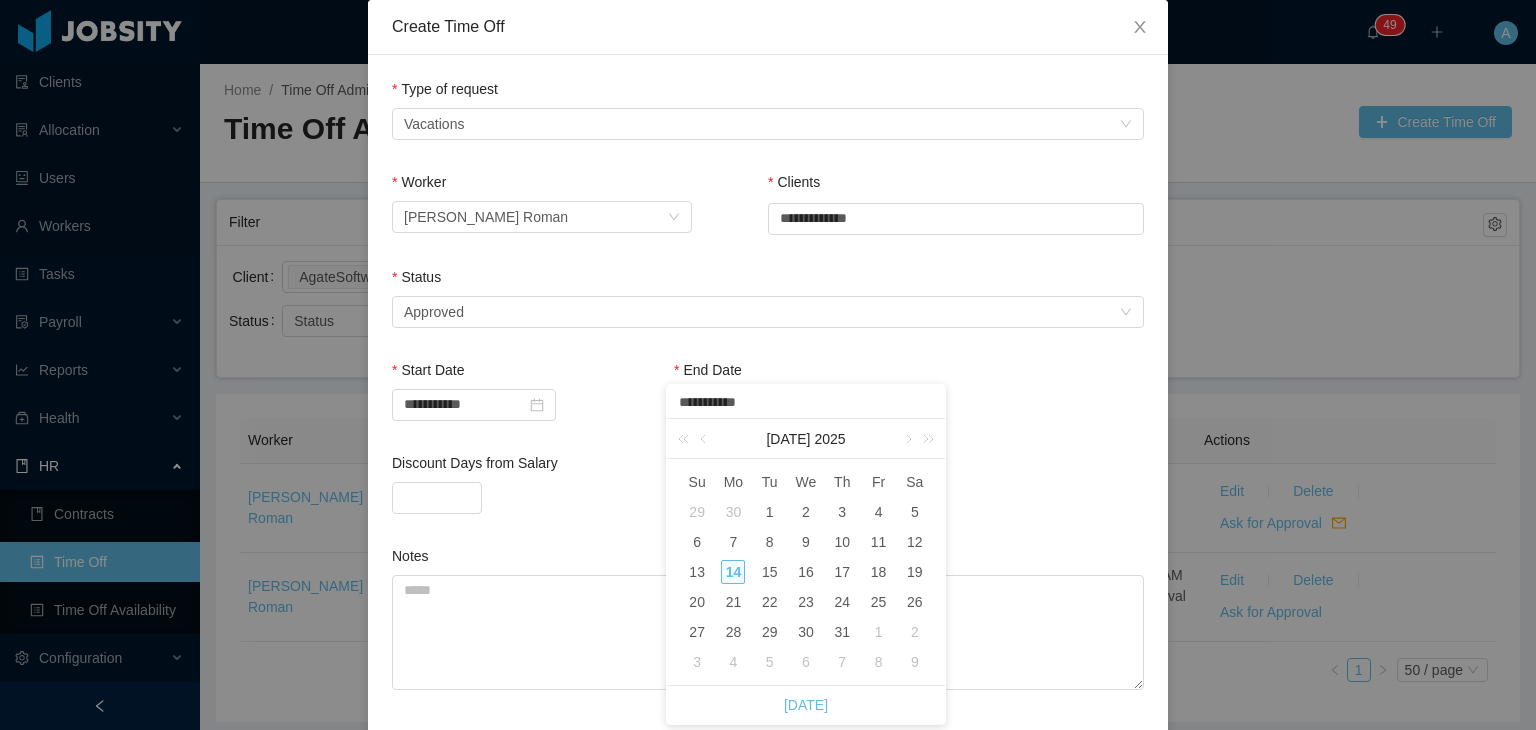 drag, startPoint x: 841, startPoint y: 571, endPoint x: 840, endPoint y: 559, distance: 12.0415945 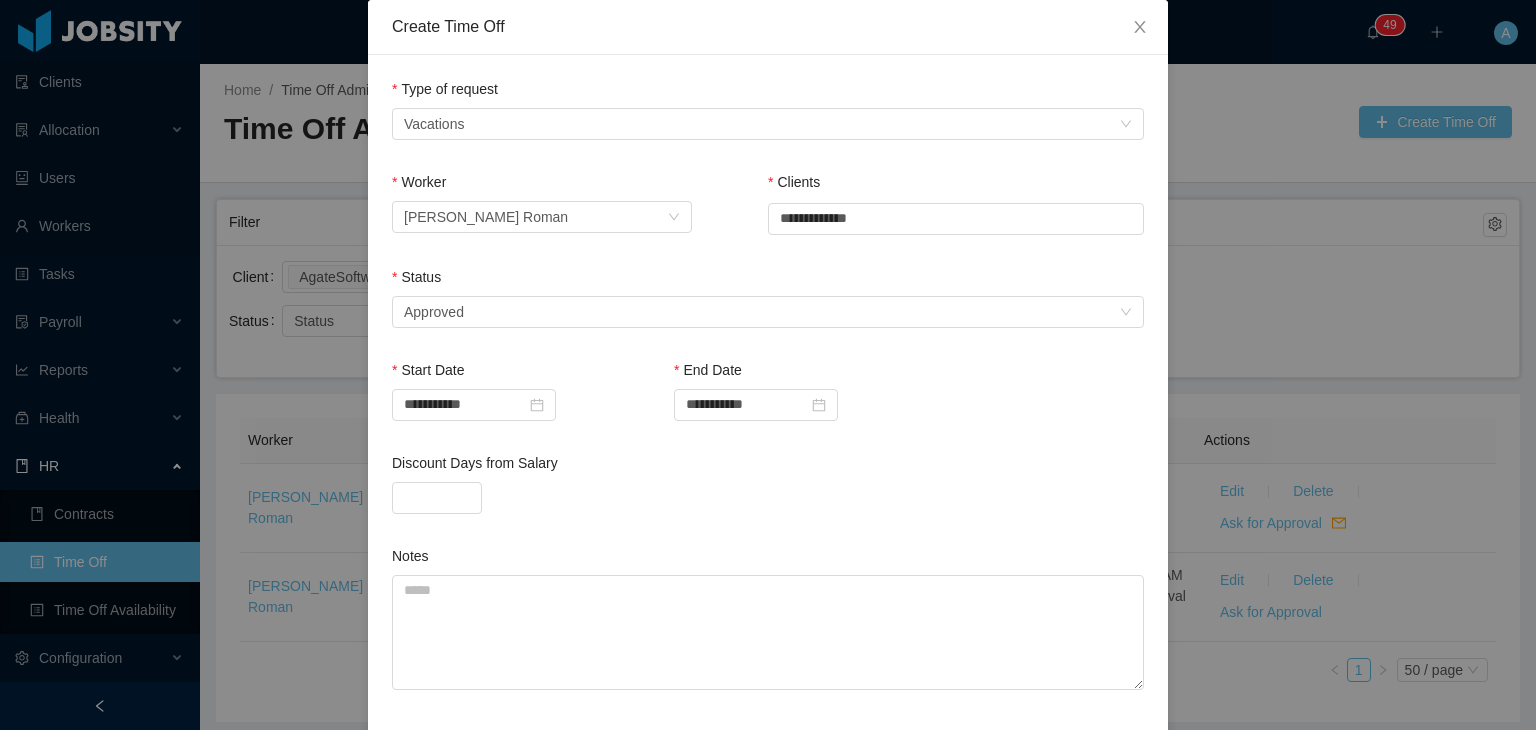 click at bounding box center [768, 498] 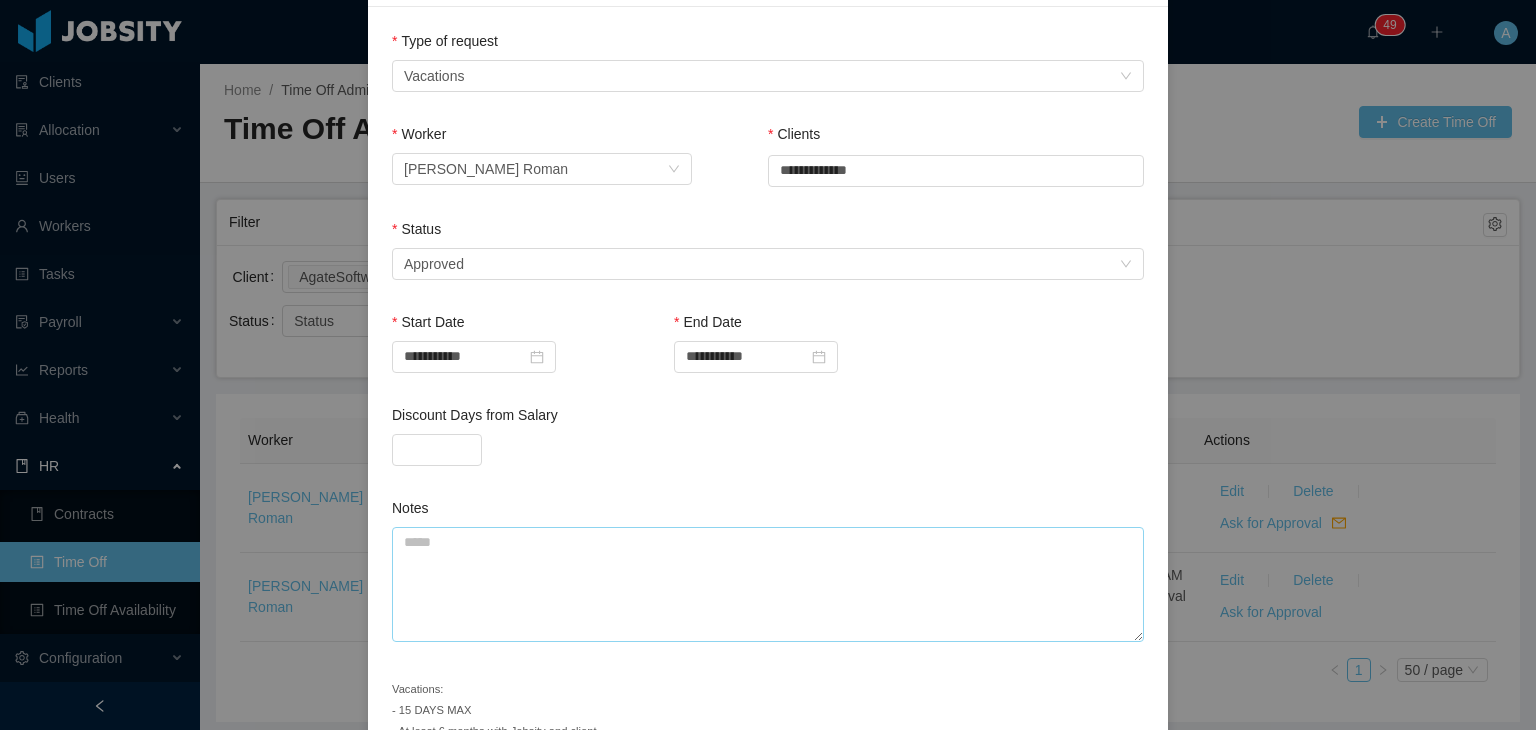 scroll, scrollTop: 258, scrollLeft: 0, axis: vertical 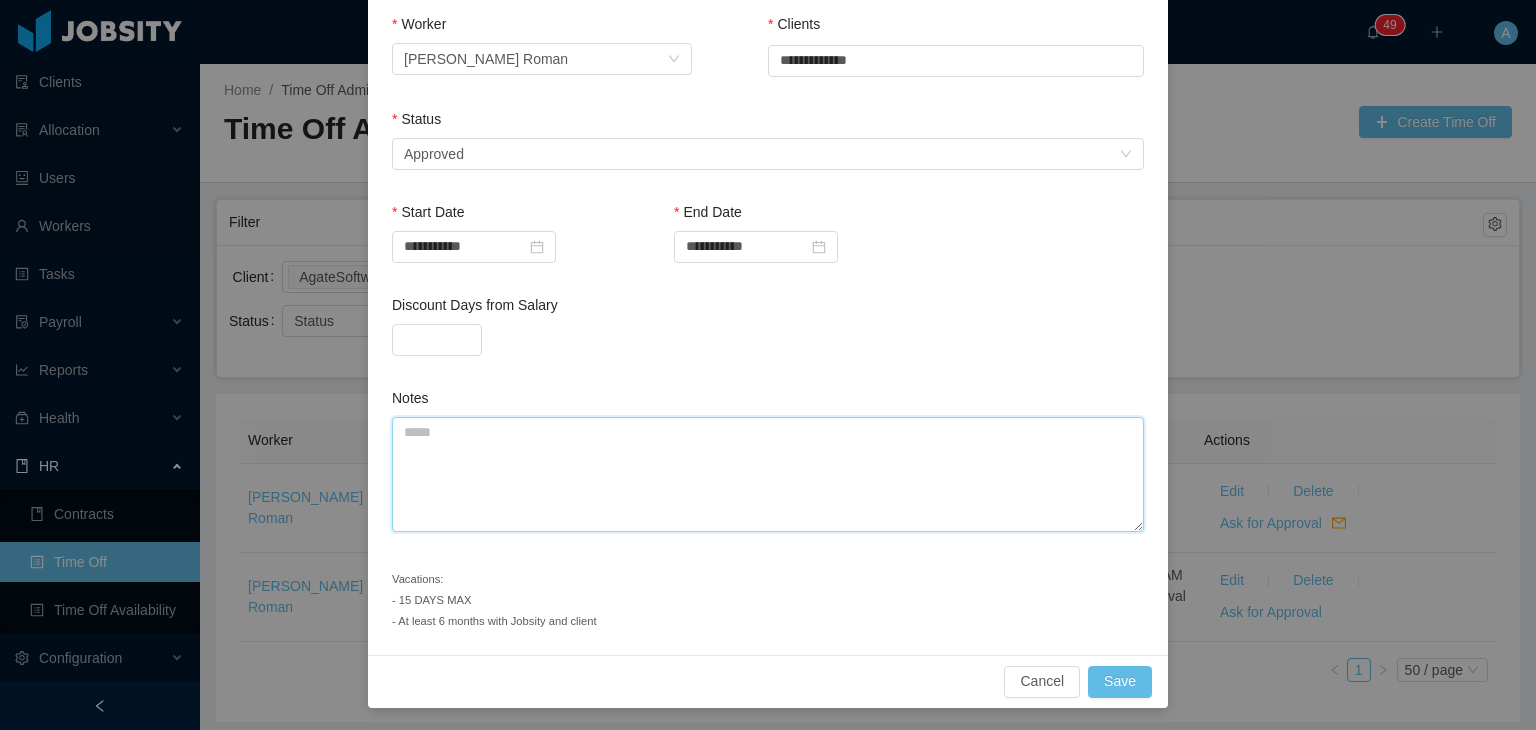 click on "Notes" at bounding box center (768, 474) 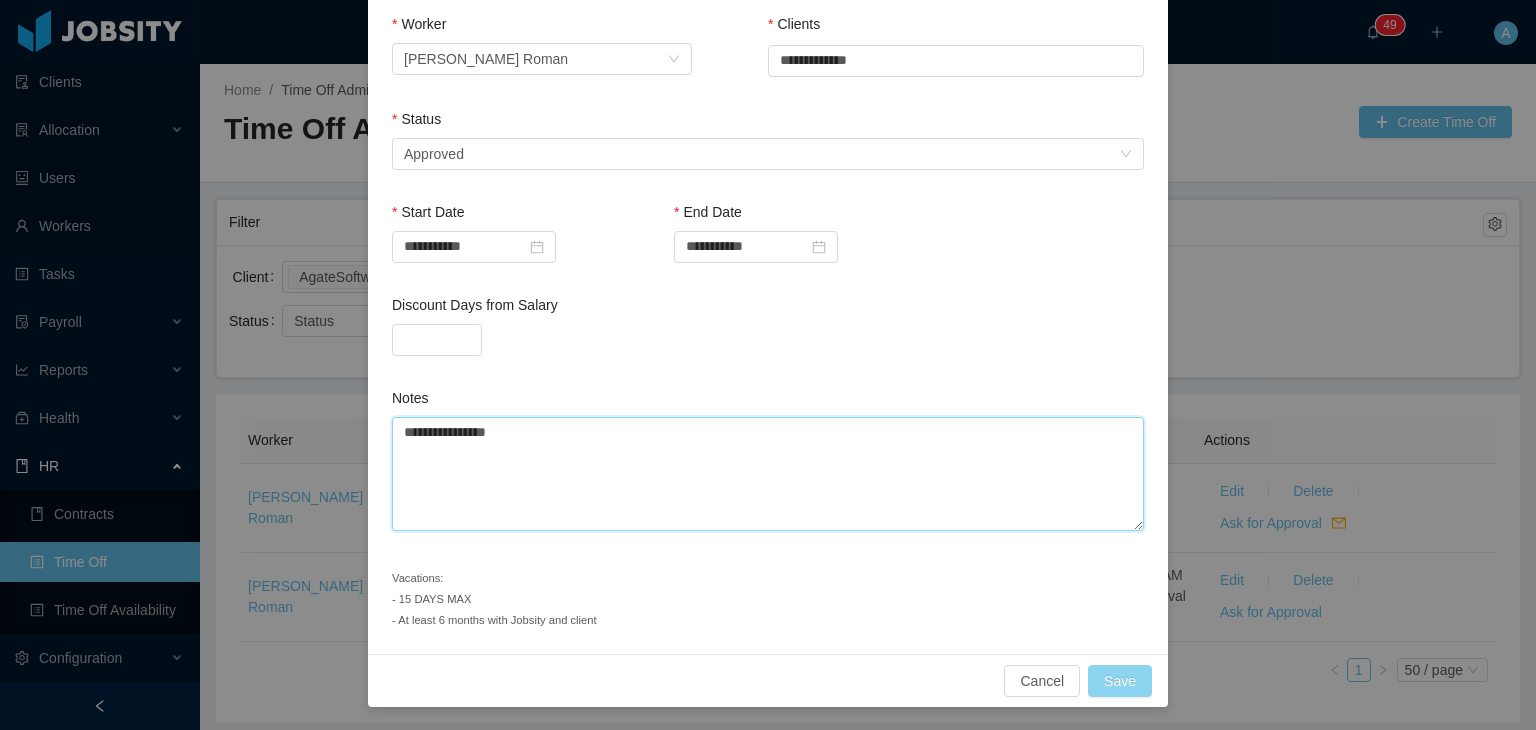 type on "**********" 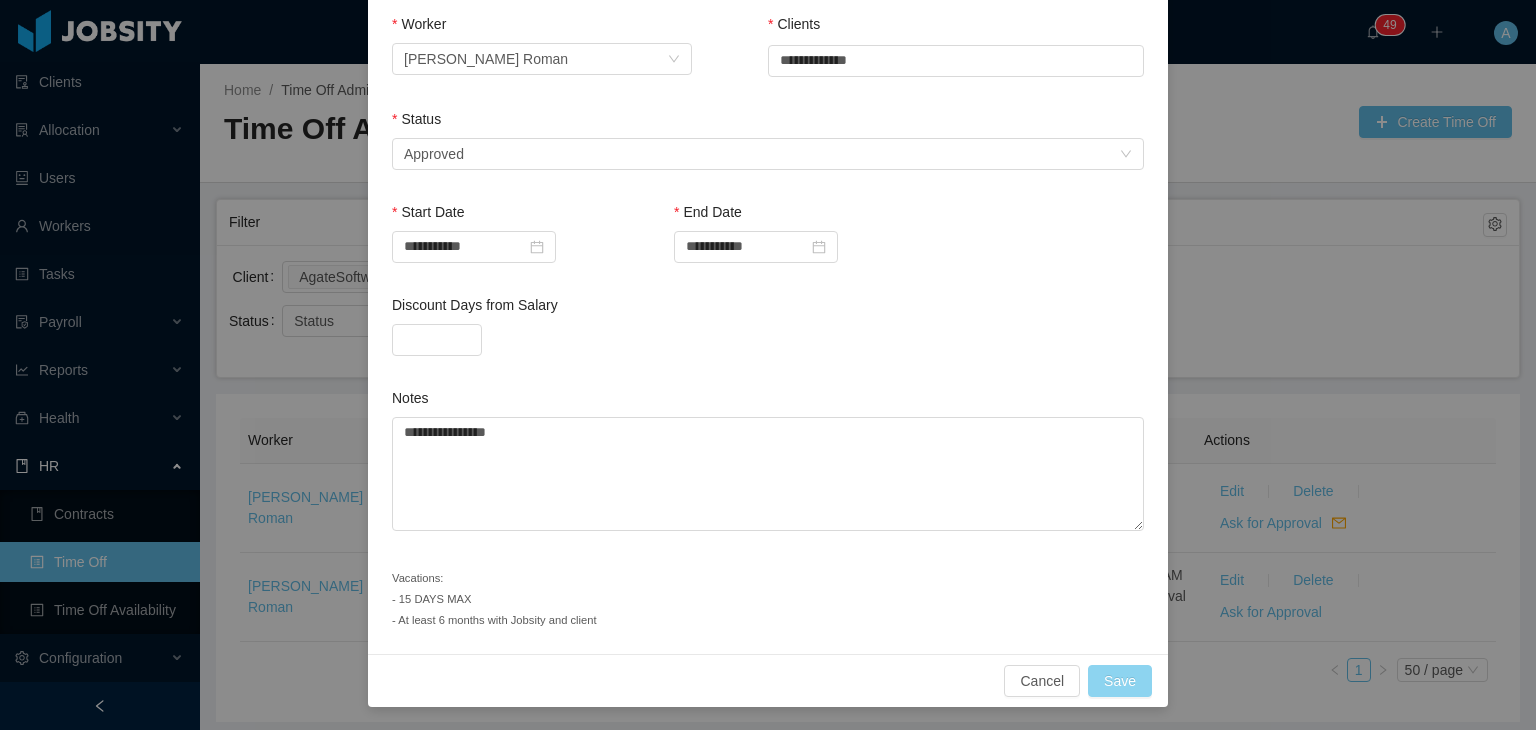 click on "Save" at bounding box center [1120, 681] 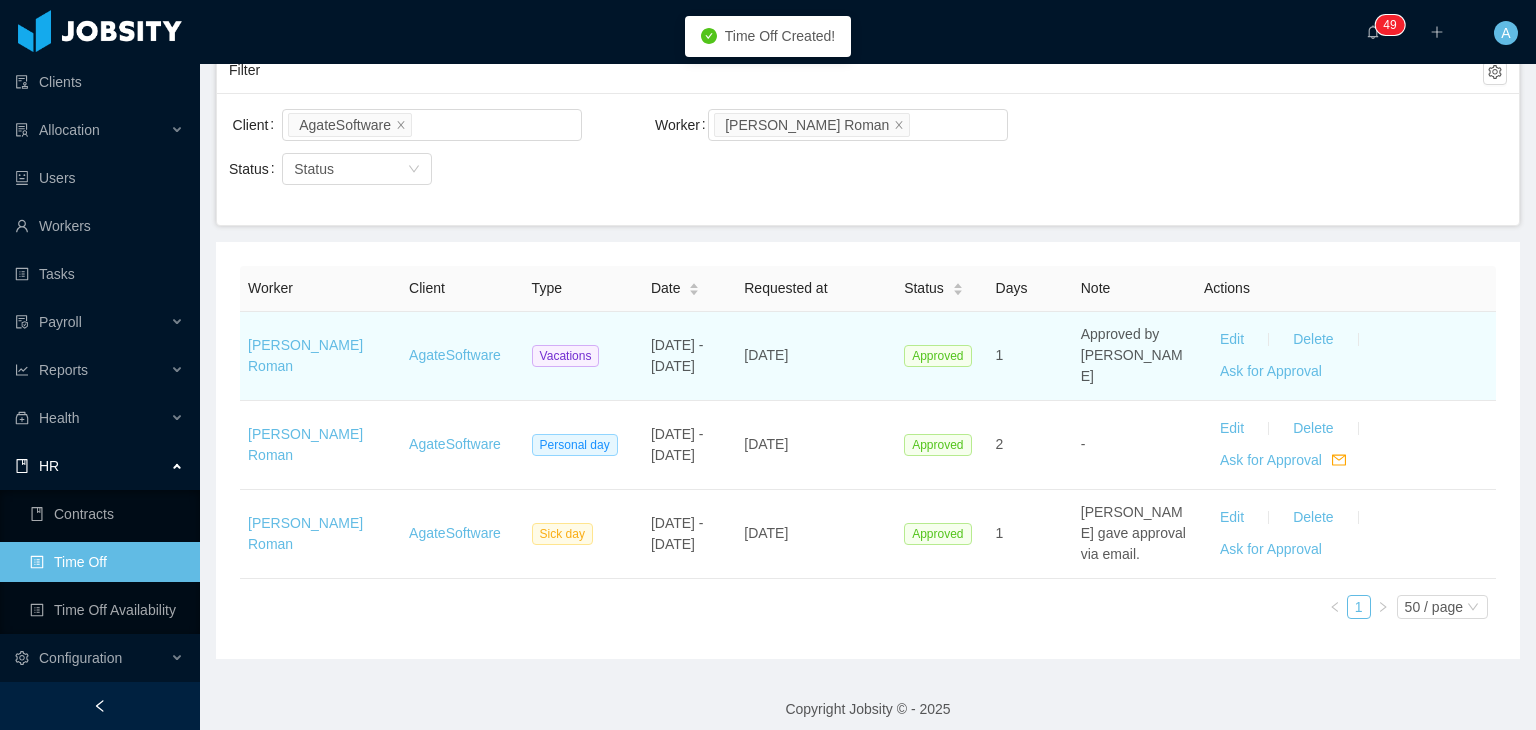 scroll, scrollTop: 164, scrollLeft: 0, axis: vertical 